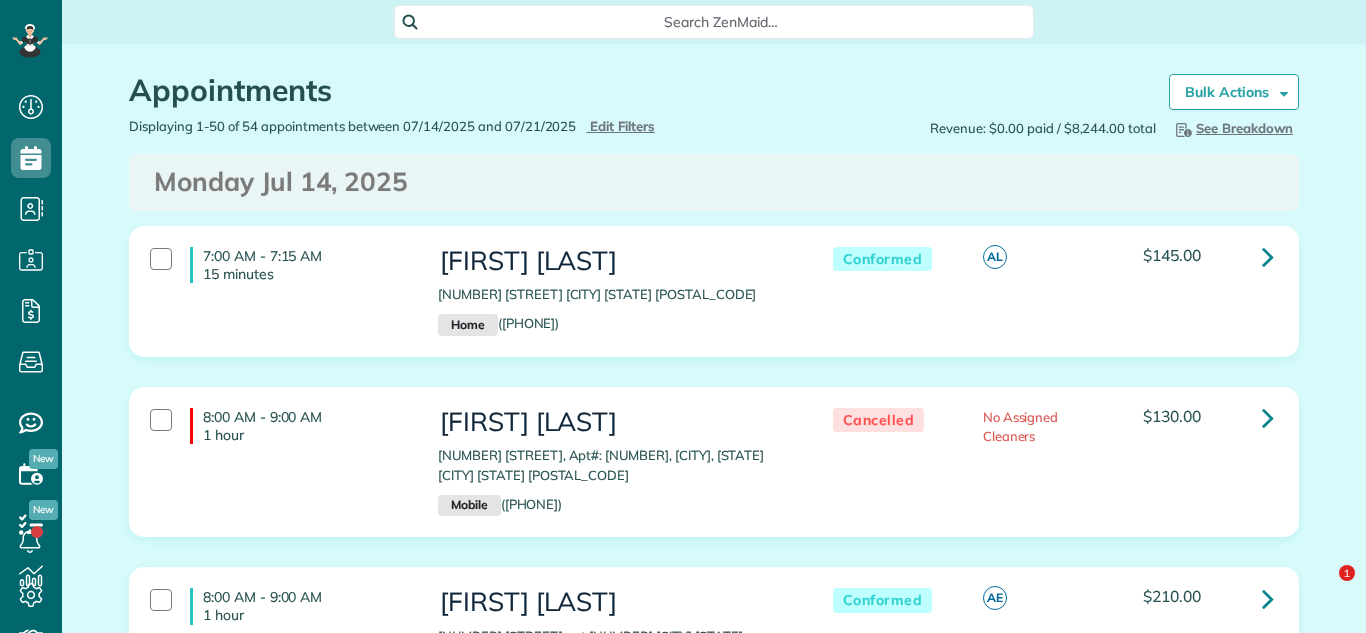 scroll, scrollTop: 0, scrollLeft: 0, axis: both 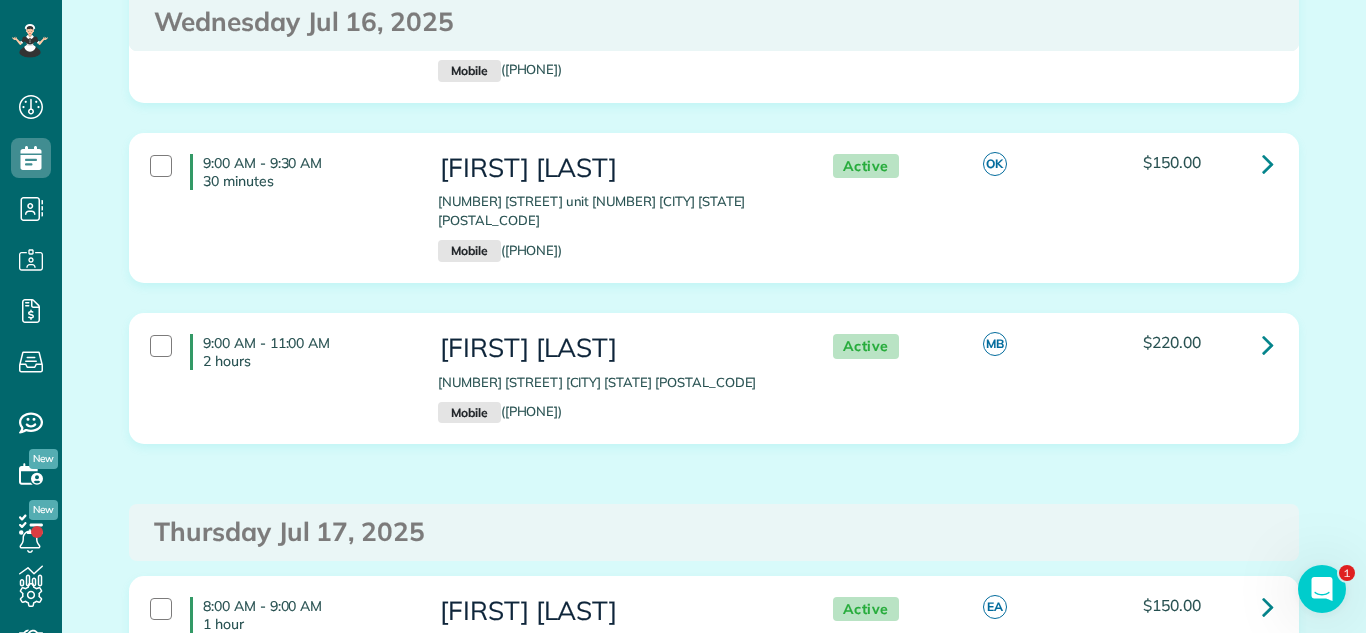 click on "9:00 AM - 11:00 AM
2 hours
Alan Nowawowski
42481 North Woodbine Avenue Antioch IL 60002
Mobile
(847) 812-3933
Active
MB
$220.00" at bounding box center [711, 378] 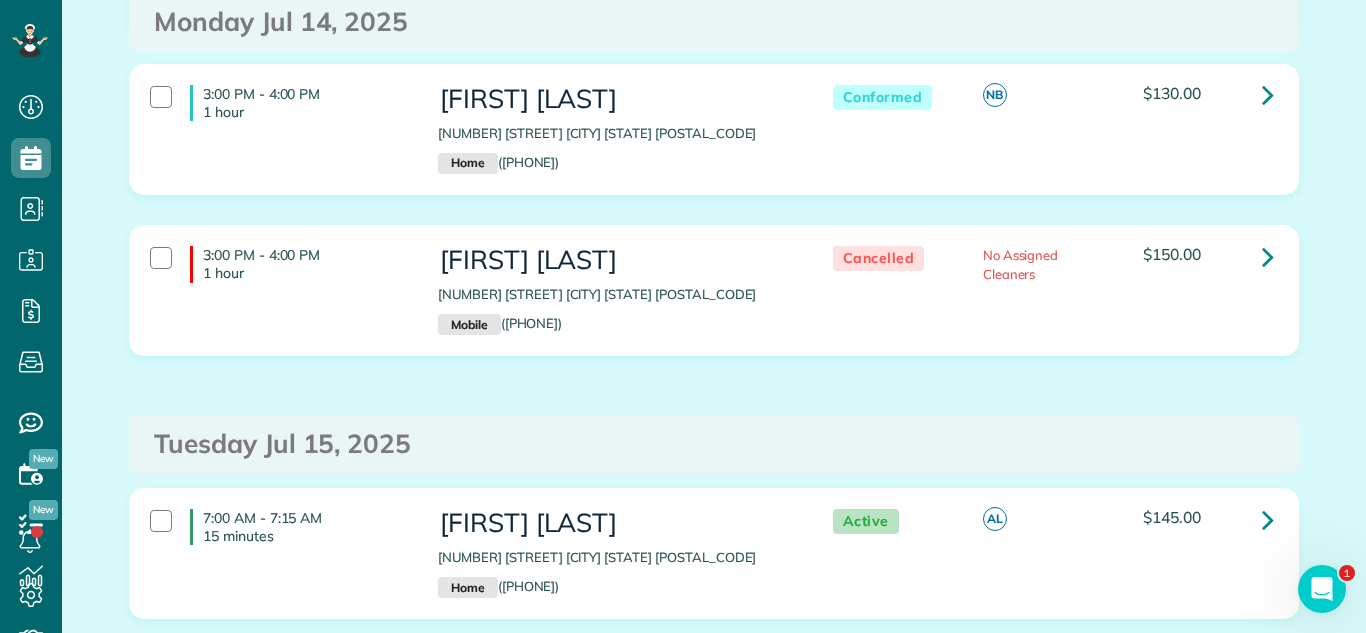 scroll, scrollTop: 1052, scrollLeft: 0, axis: vertical 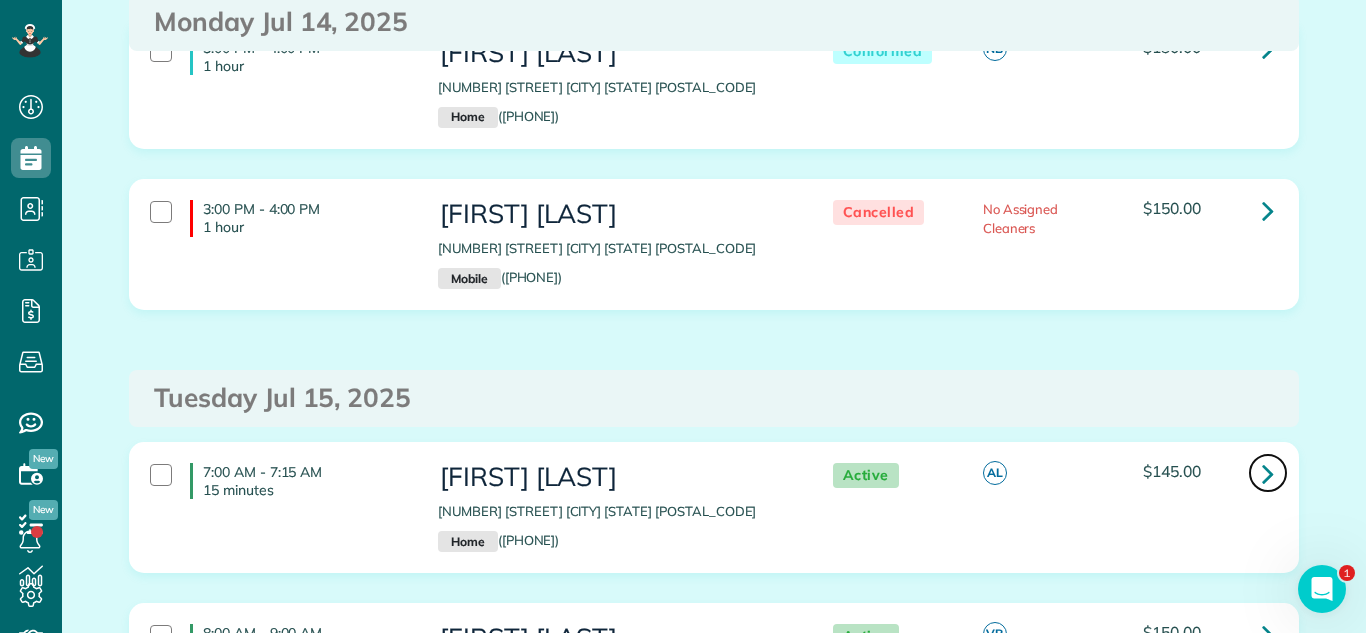 click at bounding box center [1268, 473] 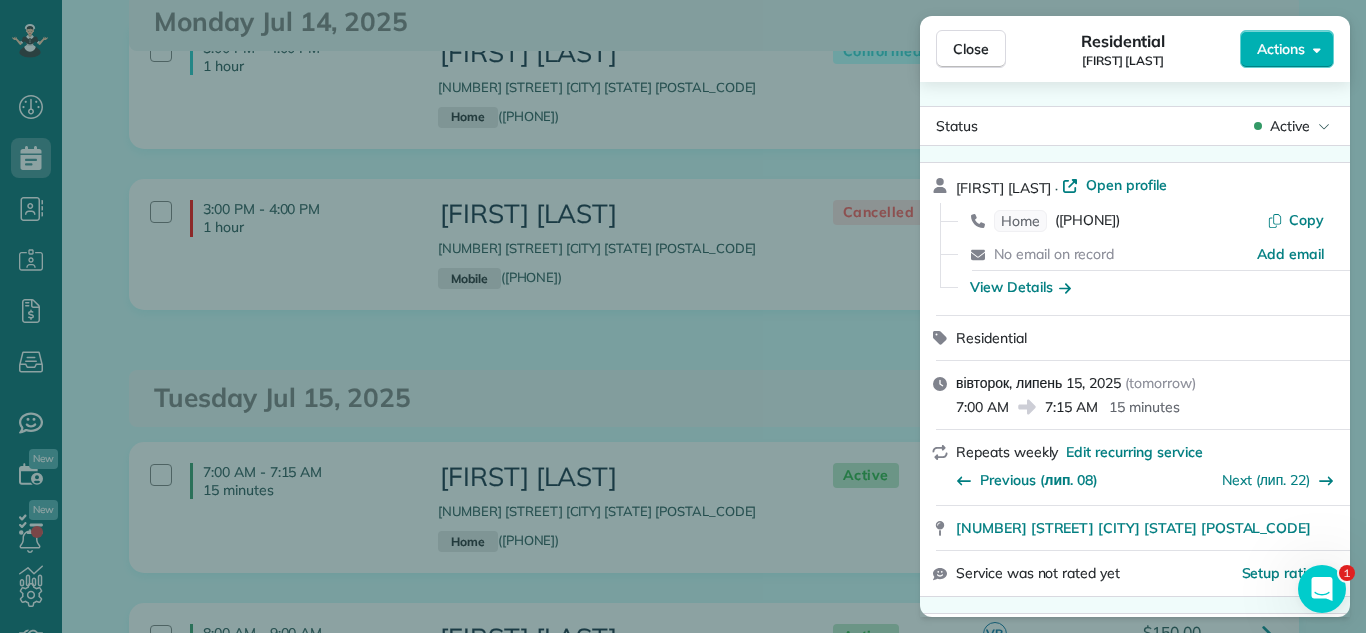 click 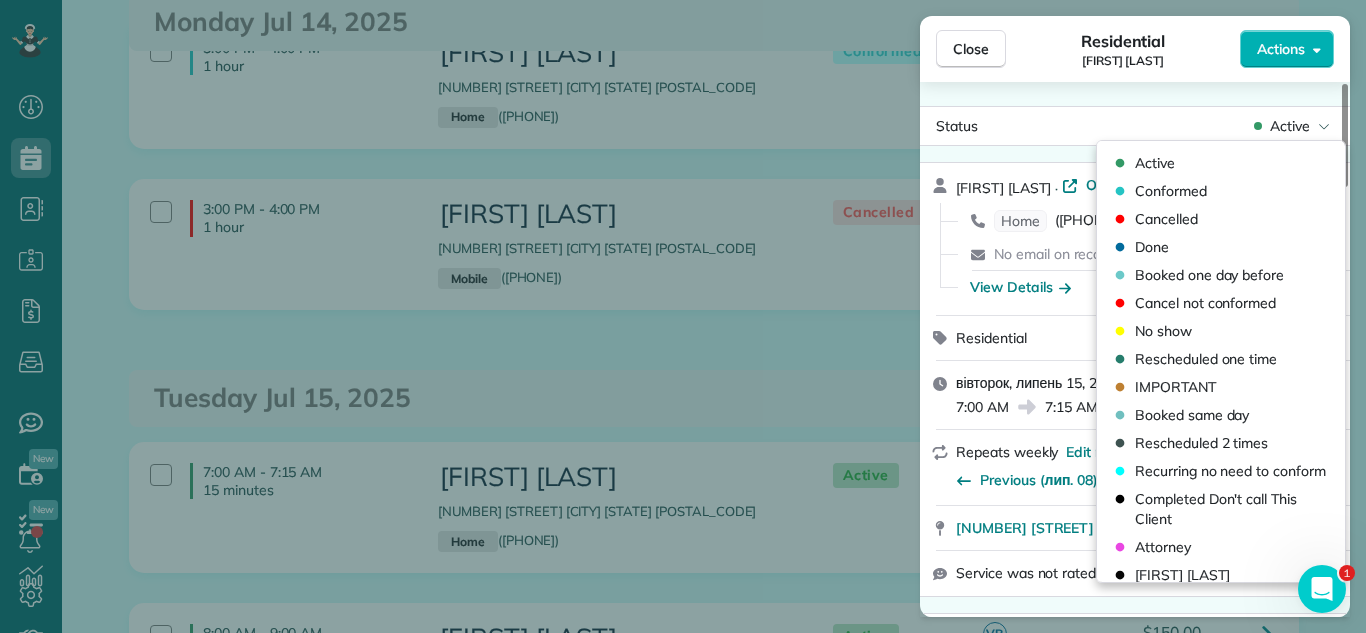 drag, startPoint x: 1185, startPoint y: 191, endPoint x: 1069, endPoint y: 153, distance: 122.06556 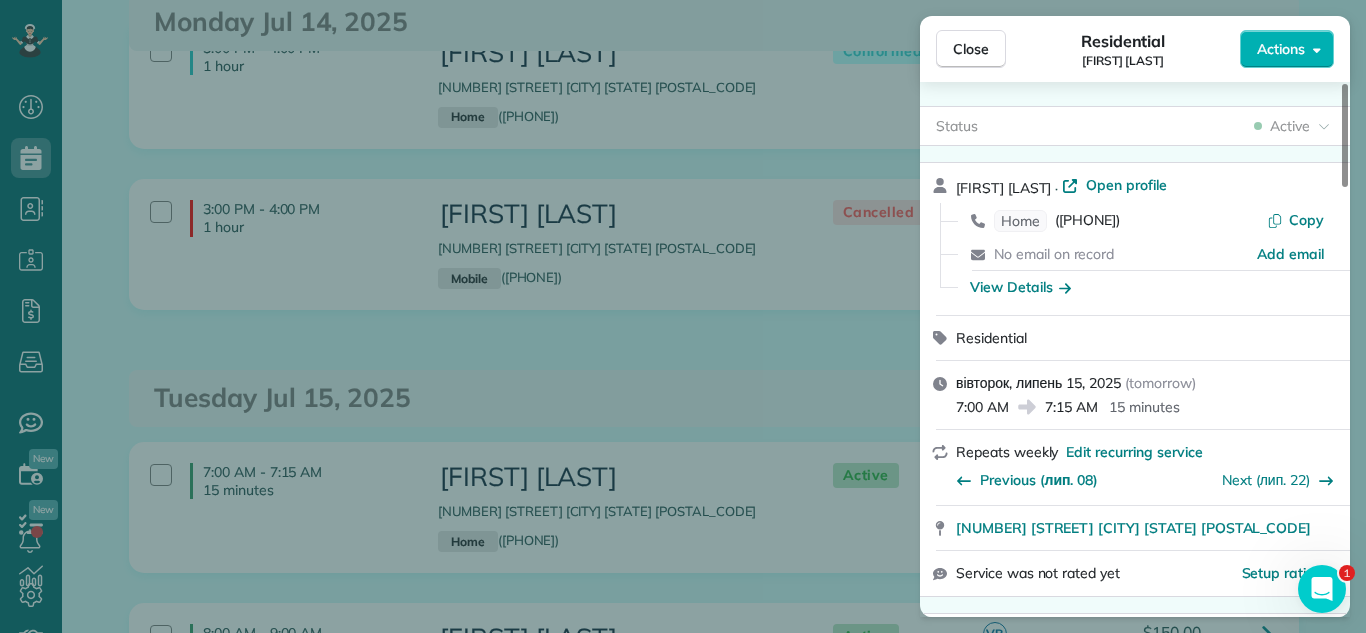 drag, startPoint x: 977, startPoint y: 50, endPoint x: 1209, endPoint y: 279, distance: 325.98312 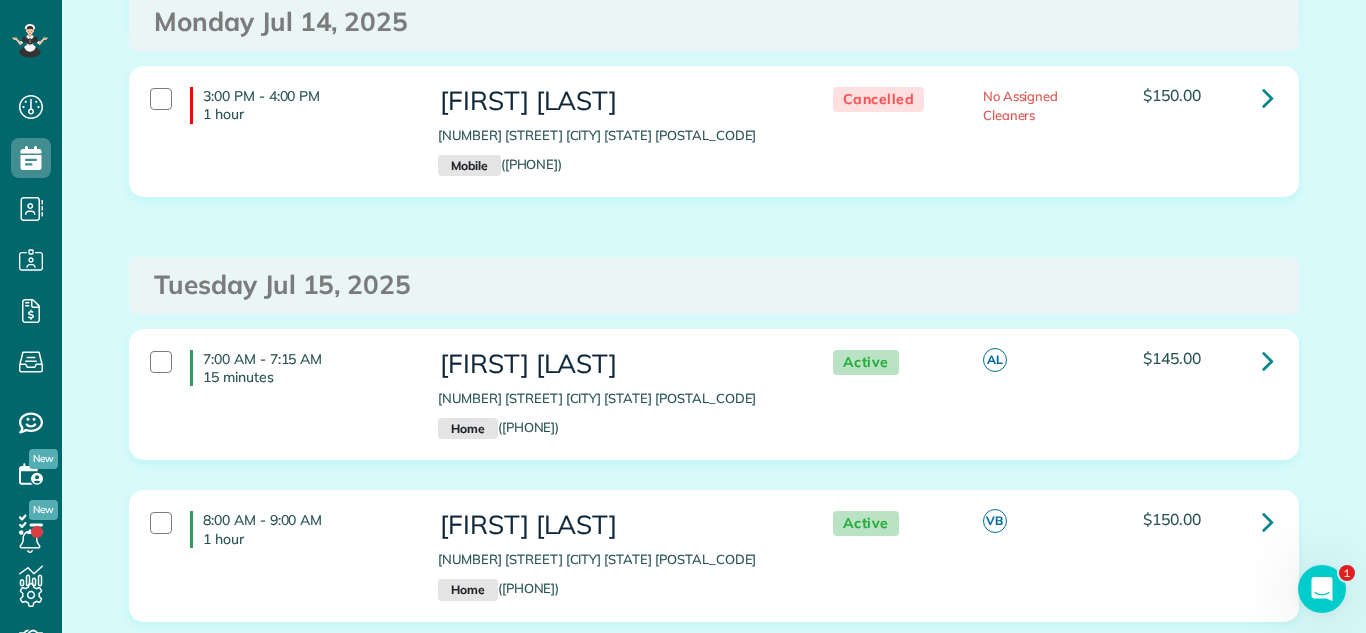 scroll, scrollTop: 1285, scrollLeft: 0, axis: vertical 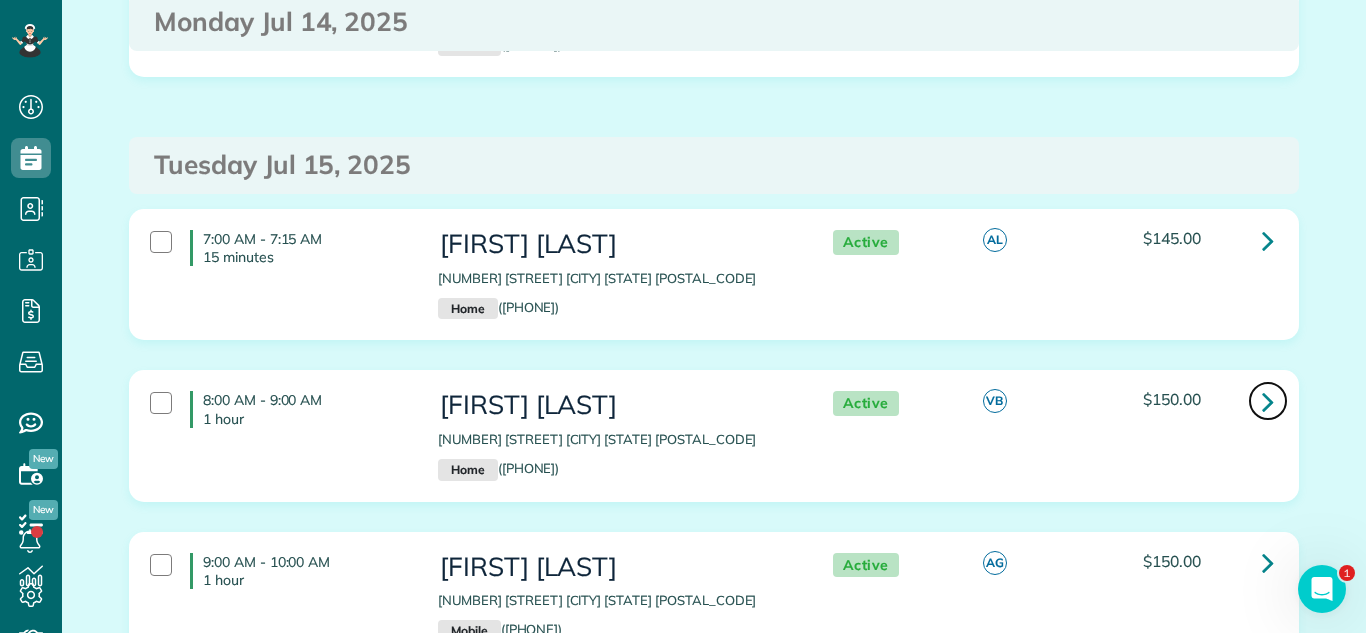 click at bounding box center [1268, 401] 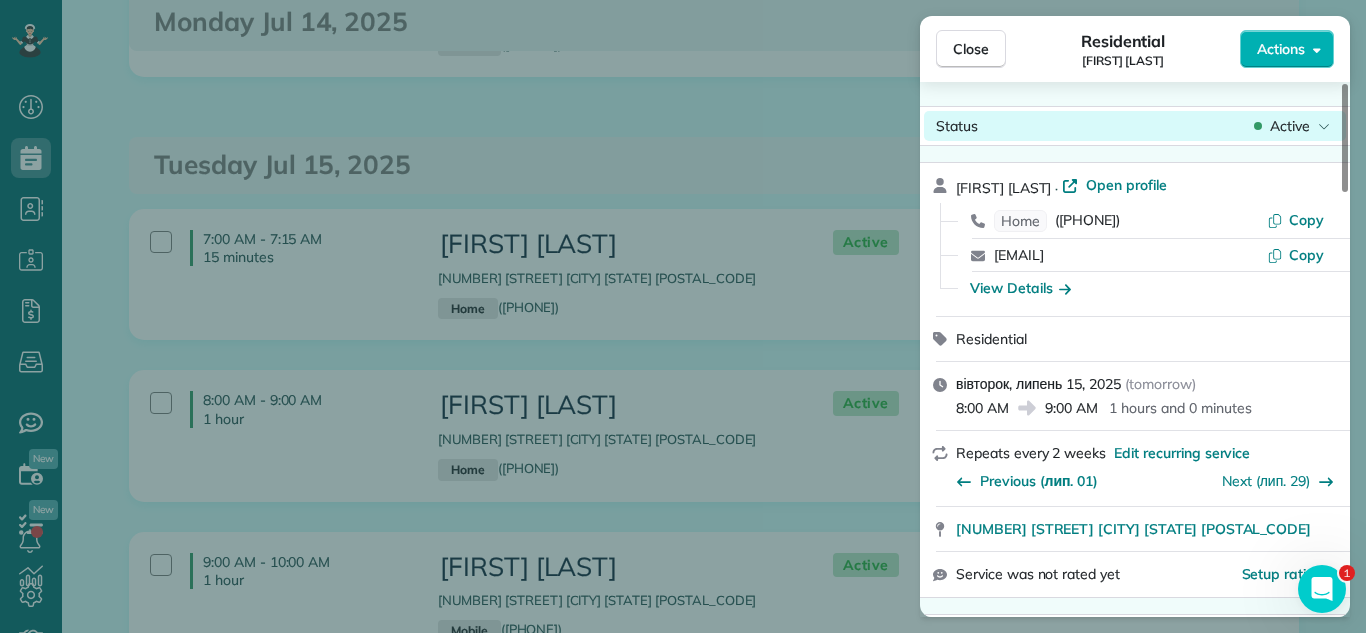 click on "Active" at bounding box center [1290, 126] 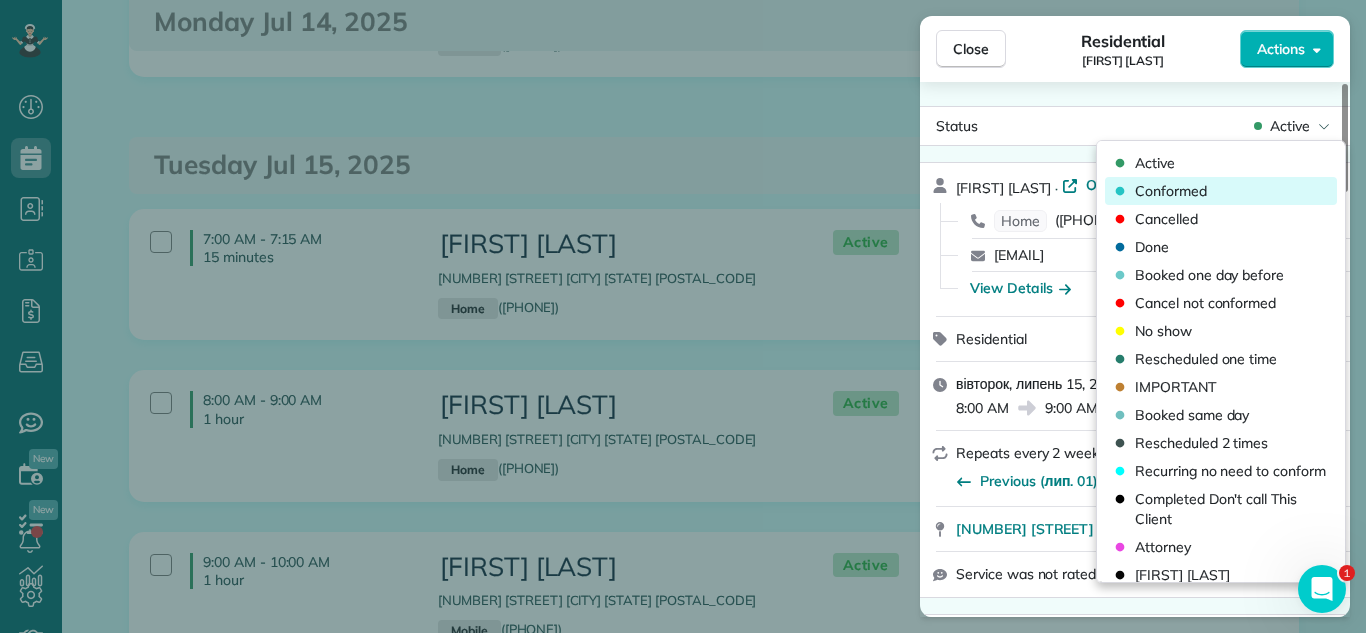 click on "Conformed" at bounding box center (1171, 191) 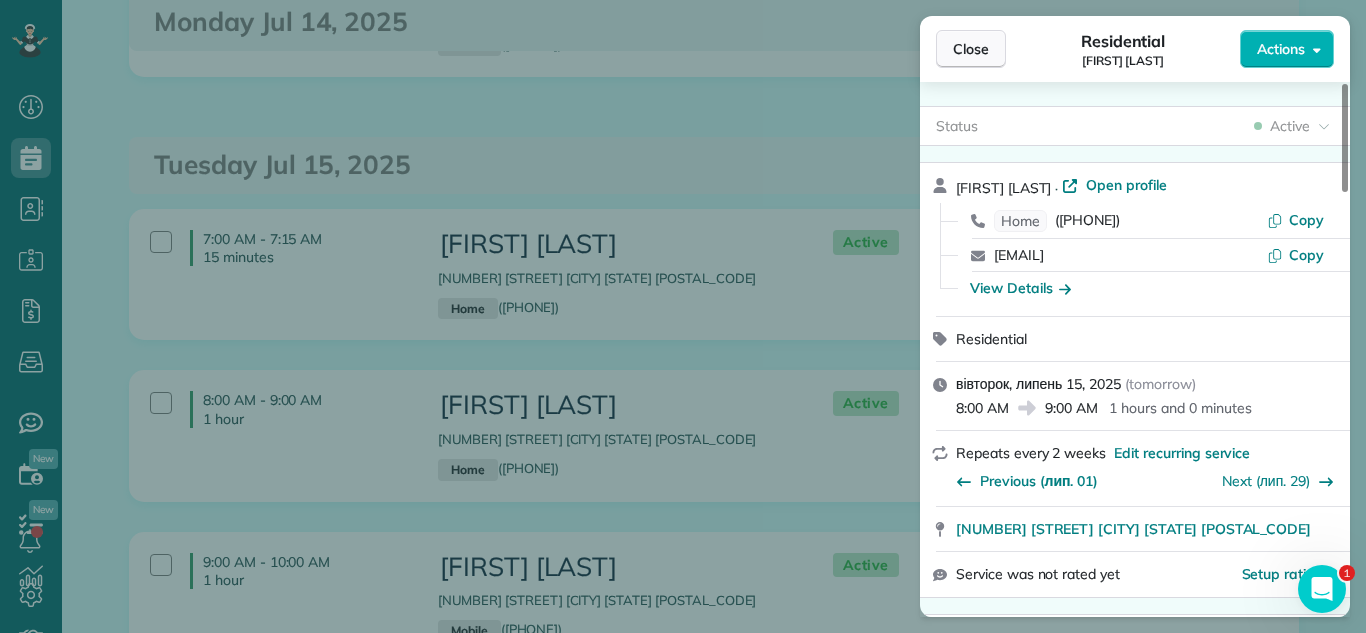 click on "Close" at bounding box center [971, 49] 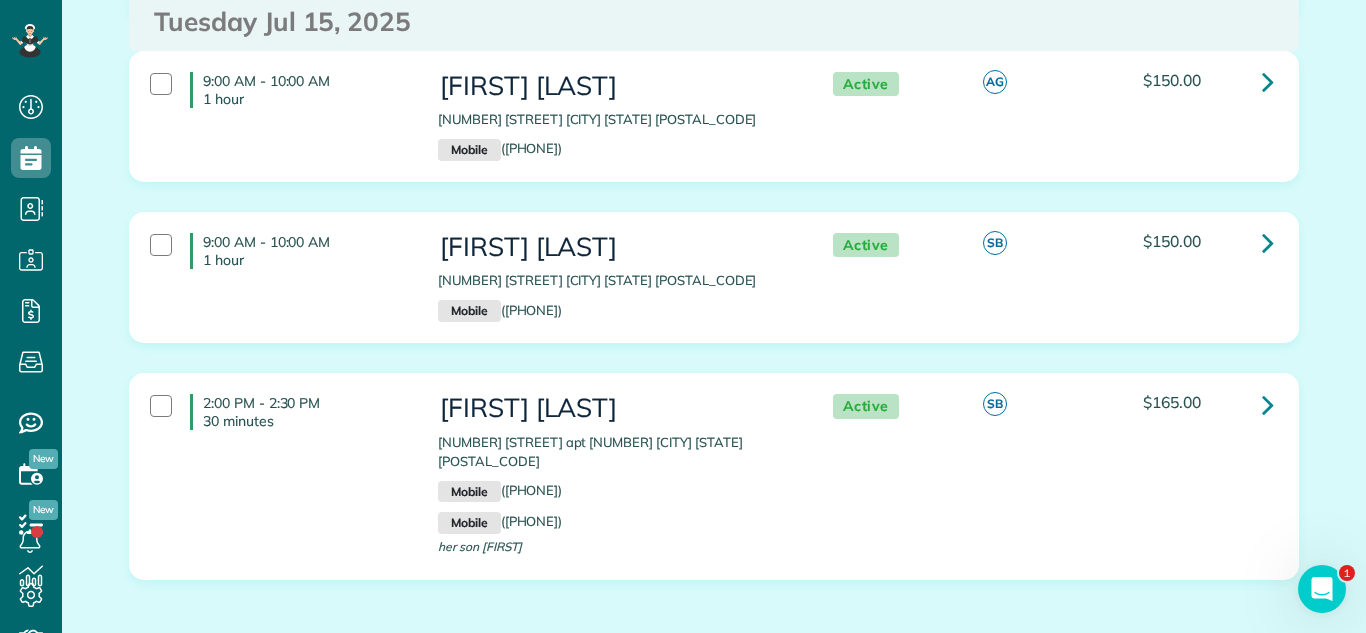 scroll, scrollTop: 1794, scrollLeft: 0, axis: vertical 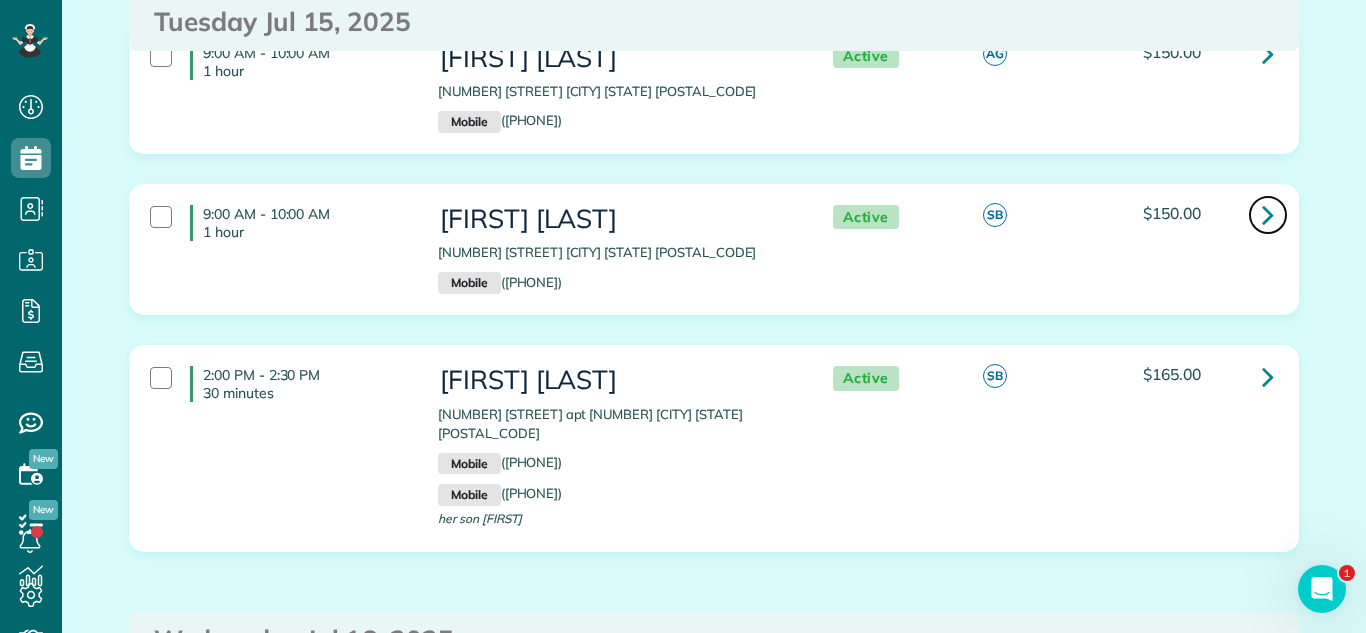 click at bounding box center (1268, 214) 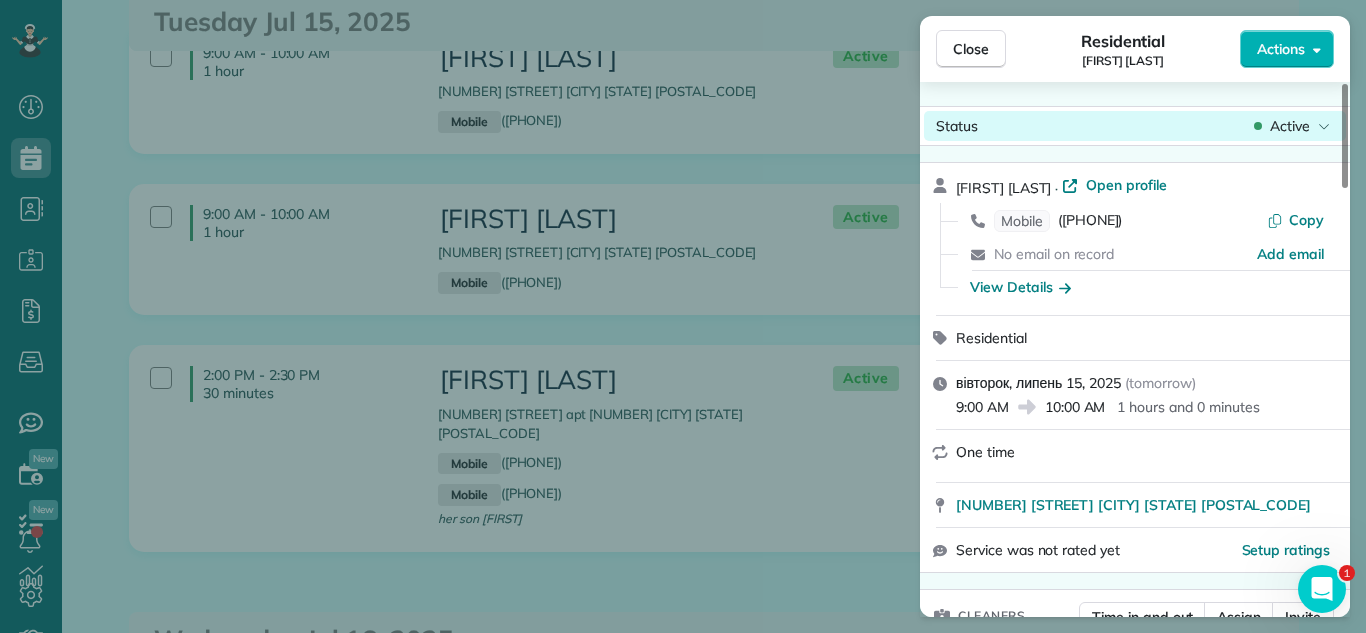 click on "Active" at bounding box center (1290, 126) 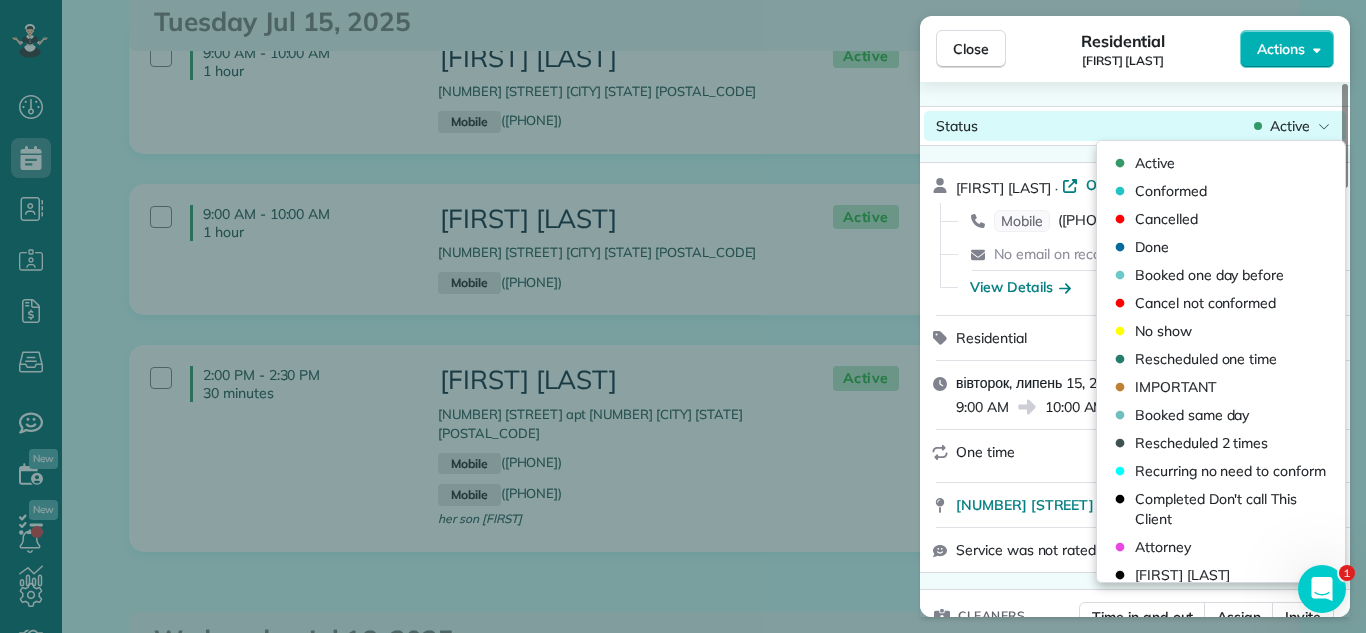 drag, startPoint x: 1220, startPoint y: 190, endPoint x: 1087, endPoint y: 134, distance: 144.3087 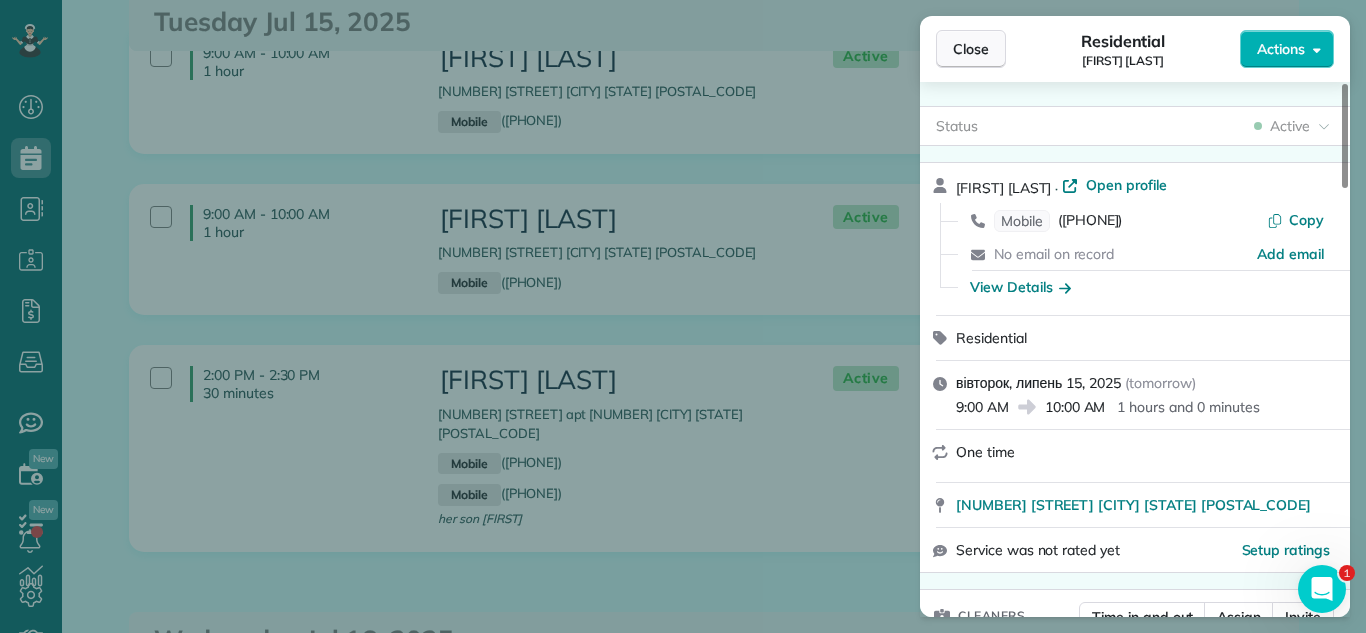click on "Close" at bounding box center [971, 49] 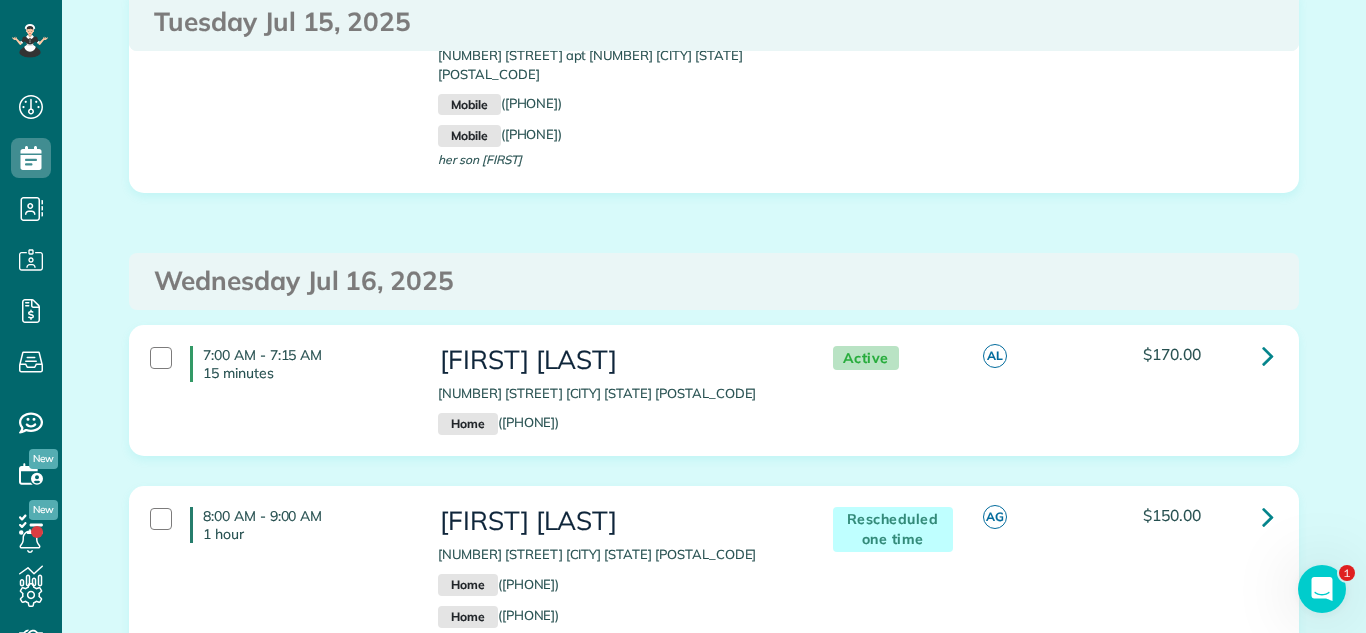 scroll, scrollTop: 2244, scrollLeft: 0, axis: vertical 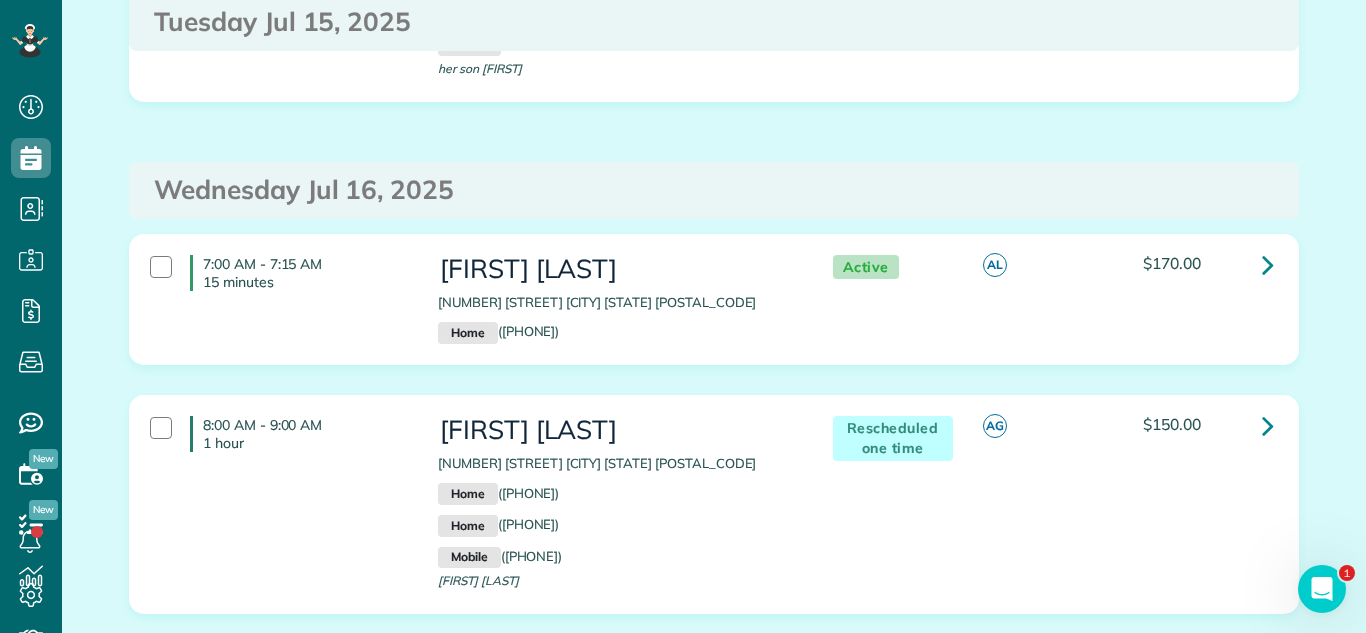 drag, startPoint x: 601, startPoint y: 391, endPoint x: 673, endPoint y: 370, distance: 75 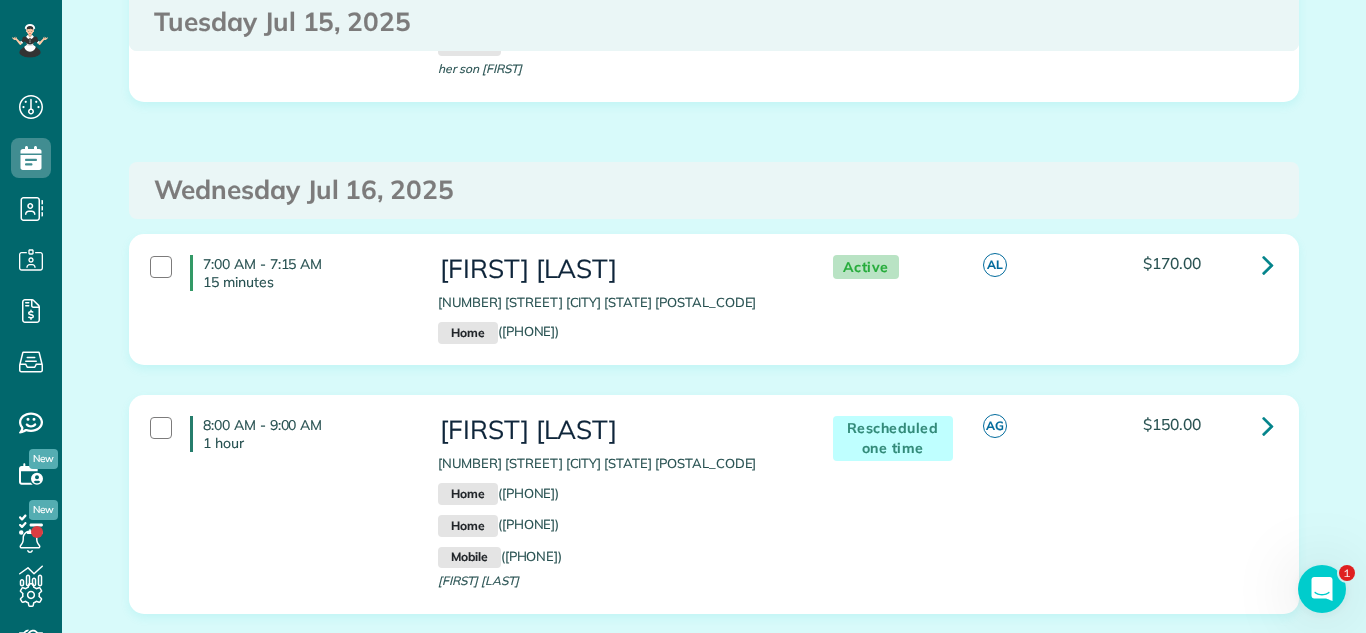 click on "7:00 AM -  7:15 AM
15 minutes
Carol Bunch
1000 North Lake Shore Drive Chicago IL 60611
Home
(312) 953-0962
Active
AL
$170.00" at bounding box center [714, 314] 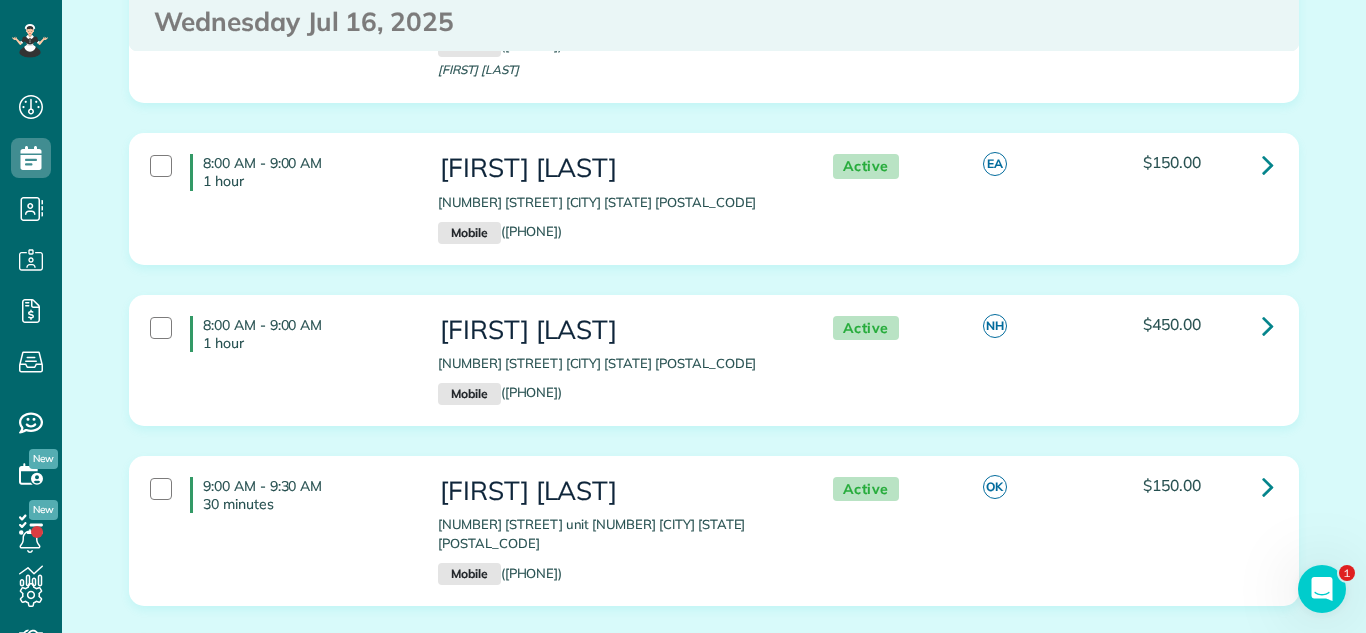 scroll, scrollTop: 2756, scrollLeft: 0, axis: vertical 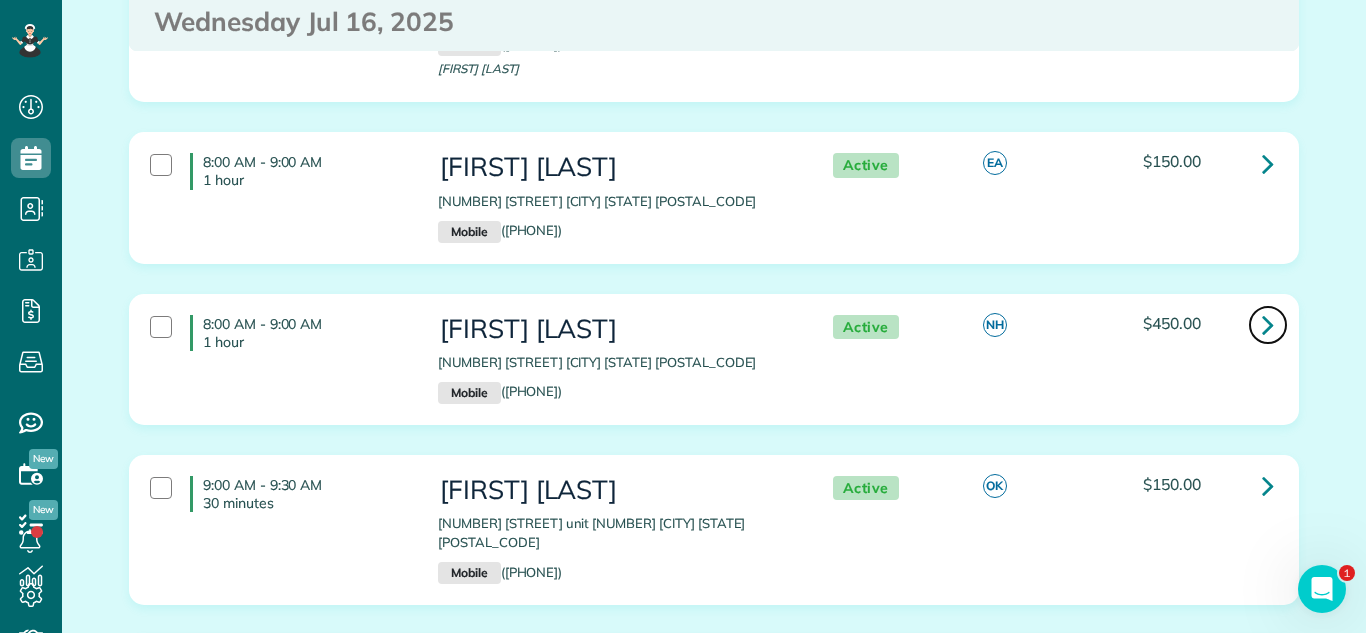 click at bounding box center [1268, 324] 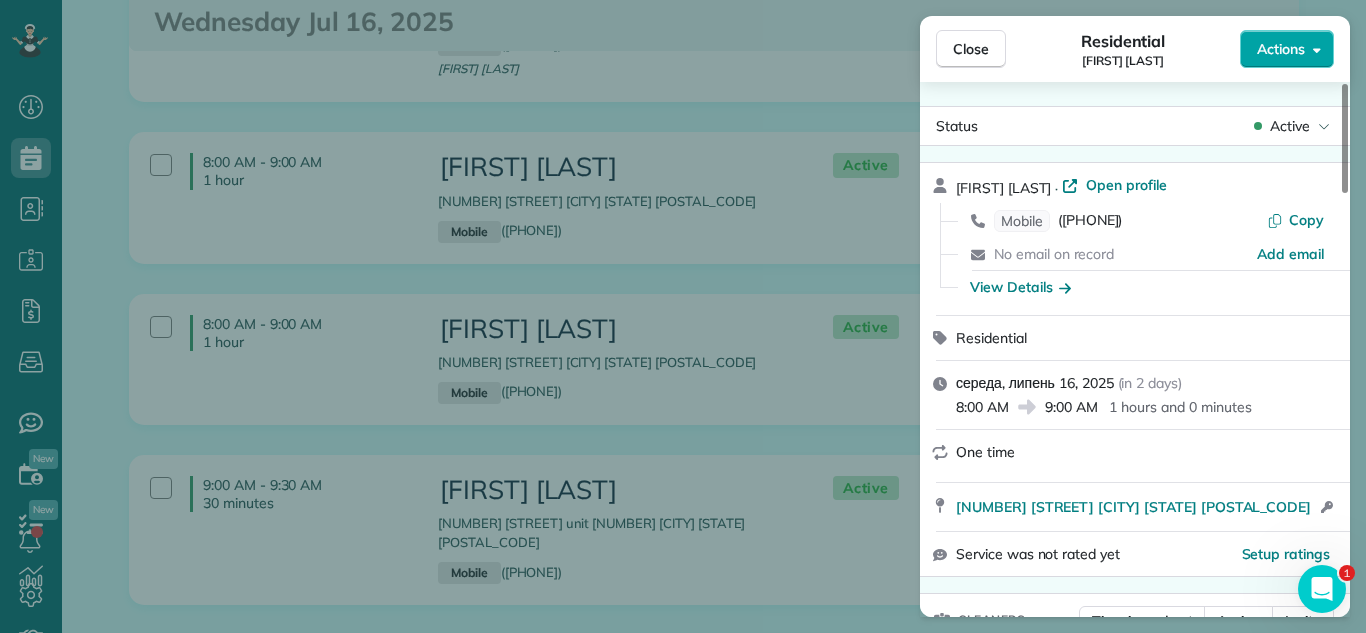 click on "Actions" at bounding box center (1281, 49) 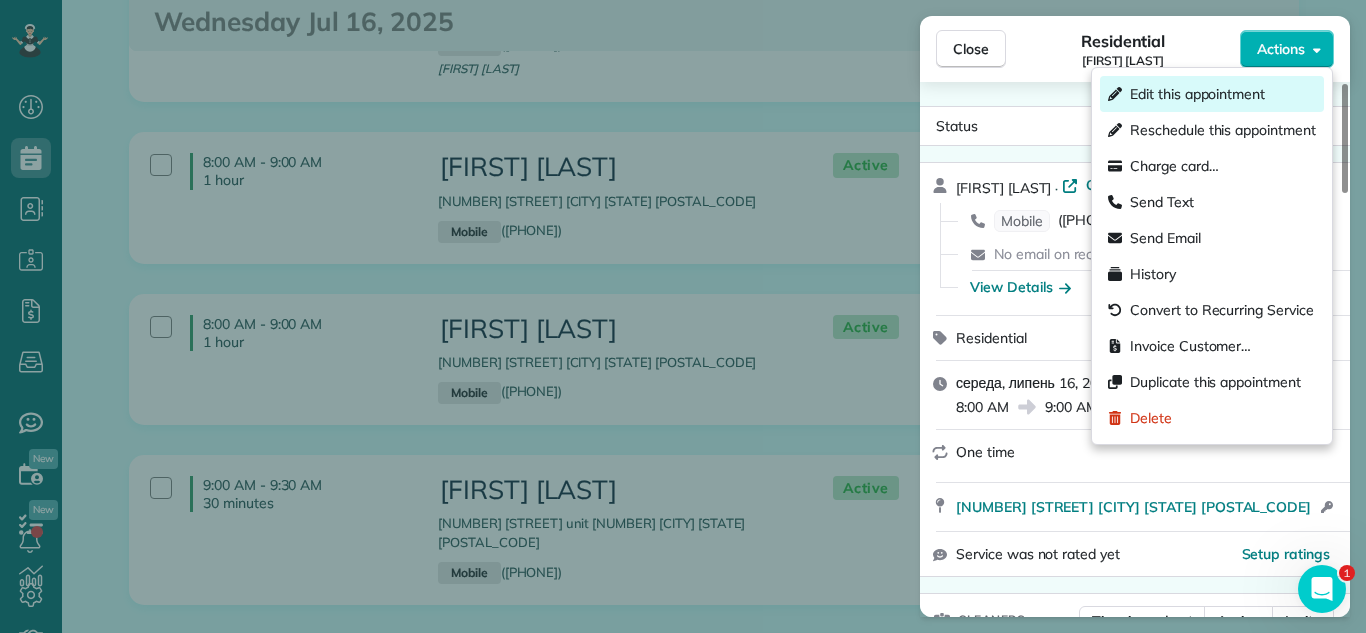 click on "Edit this appointment" at bounding box center (1197, 94) 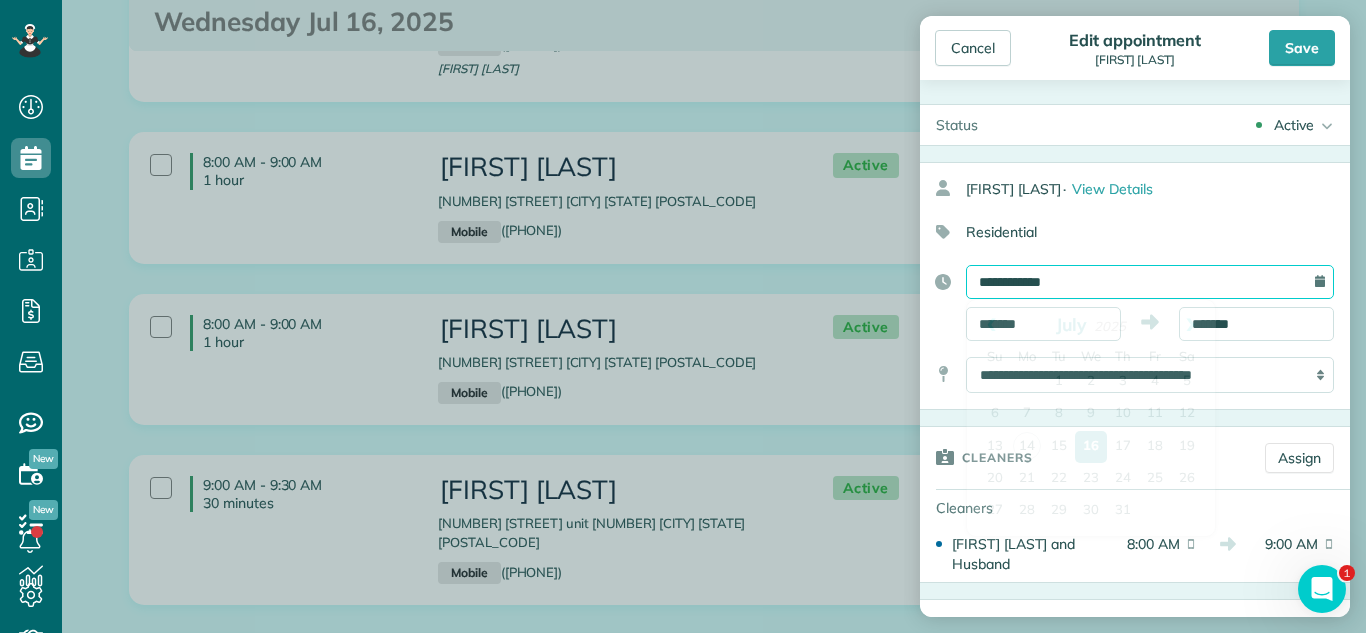 click on "**********" at bounding box center (1150, 282) 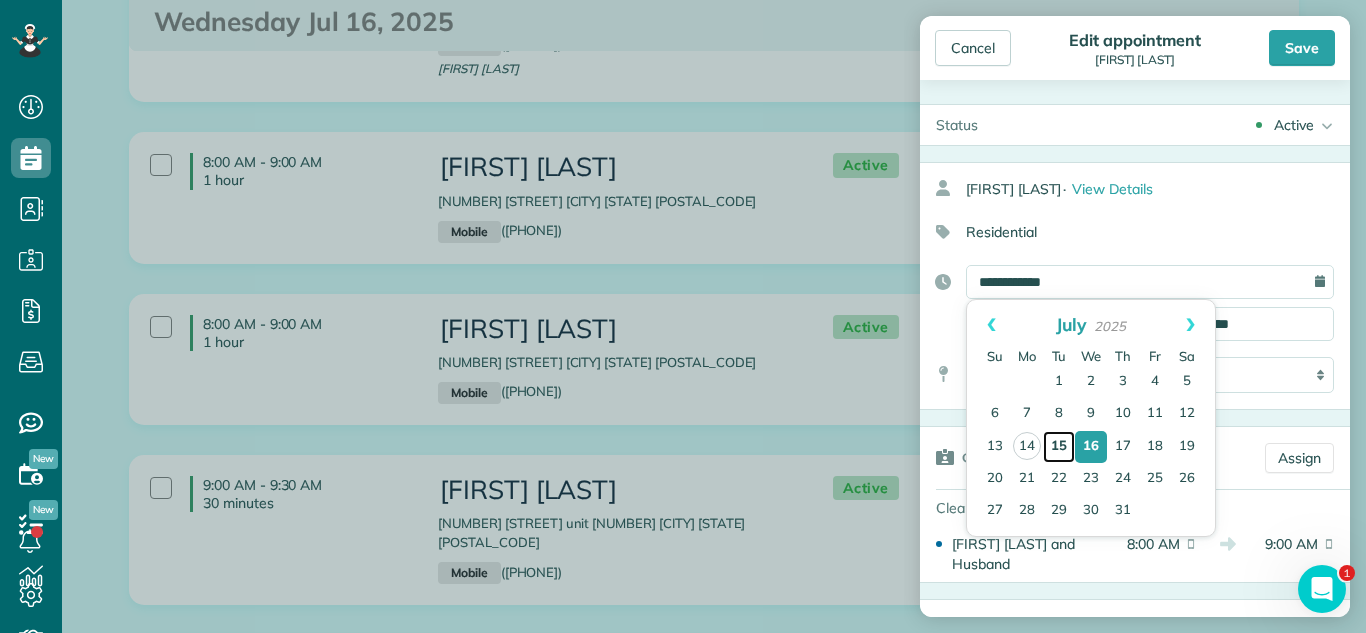 click on "15" at bounding box center (1059, 447) 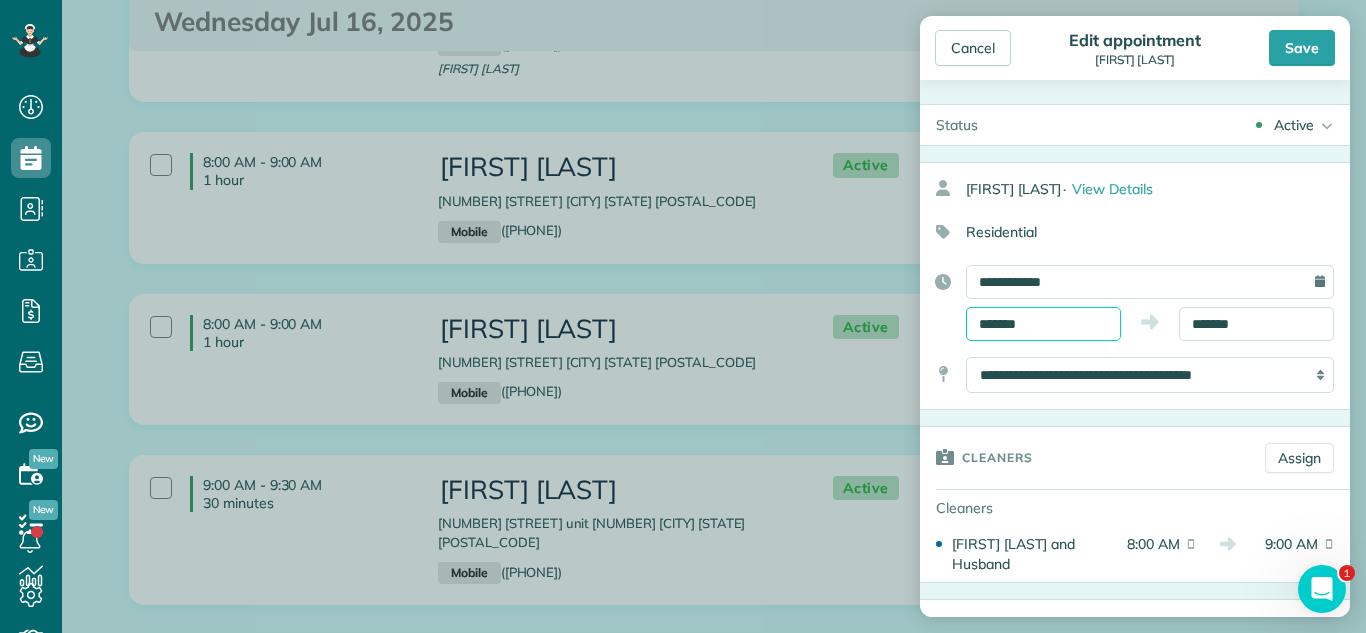 click on "Dashboard
Scheduling
Calendar View
List View
Dispatch View - Weekly scheduling (Beta)" at bounding box center (683, 316) 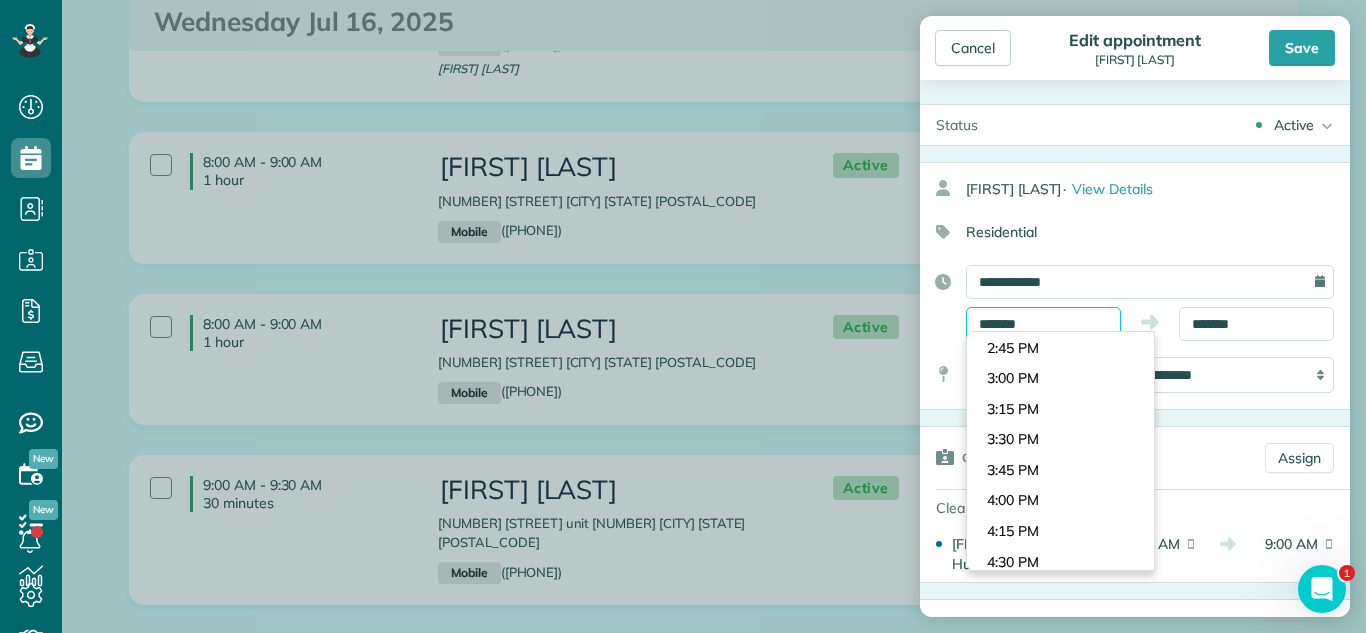 scroll, scrollTop: 1822, scrollLeft: 0, axis: vertical 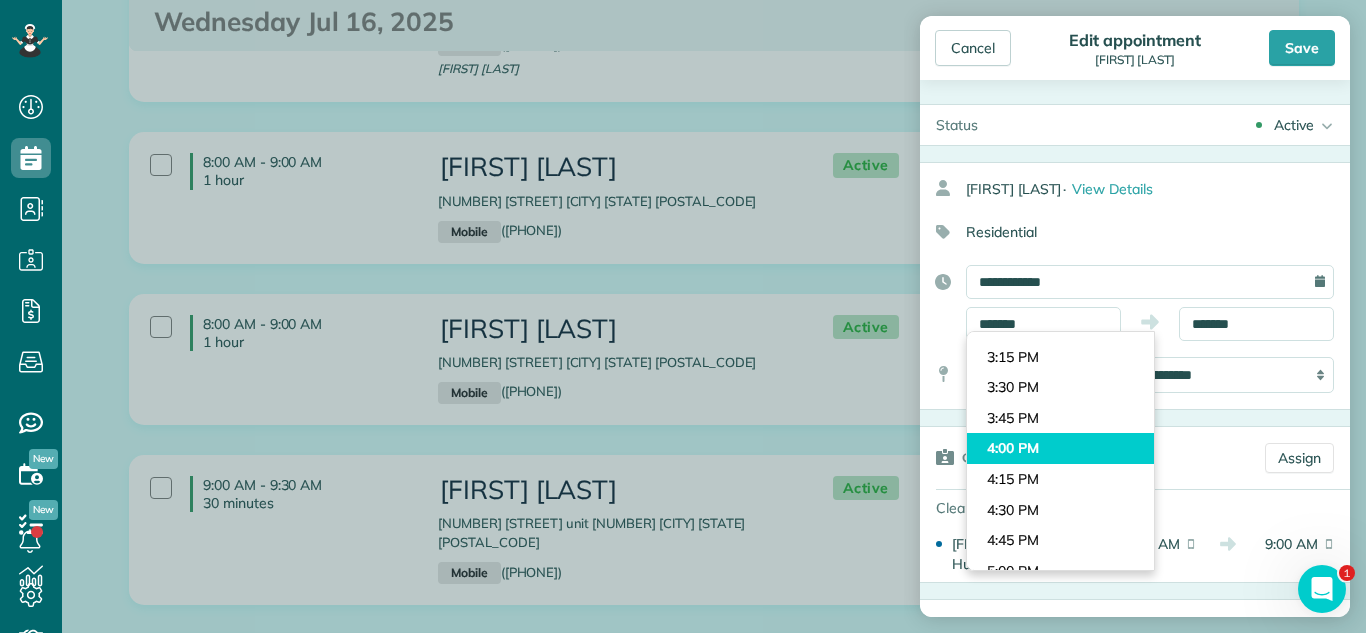 type on "*******" 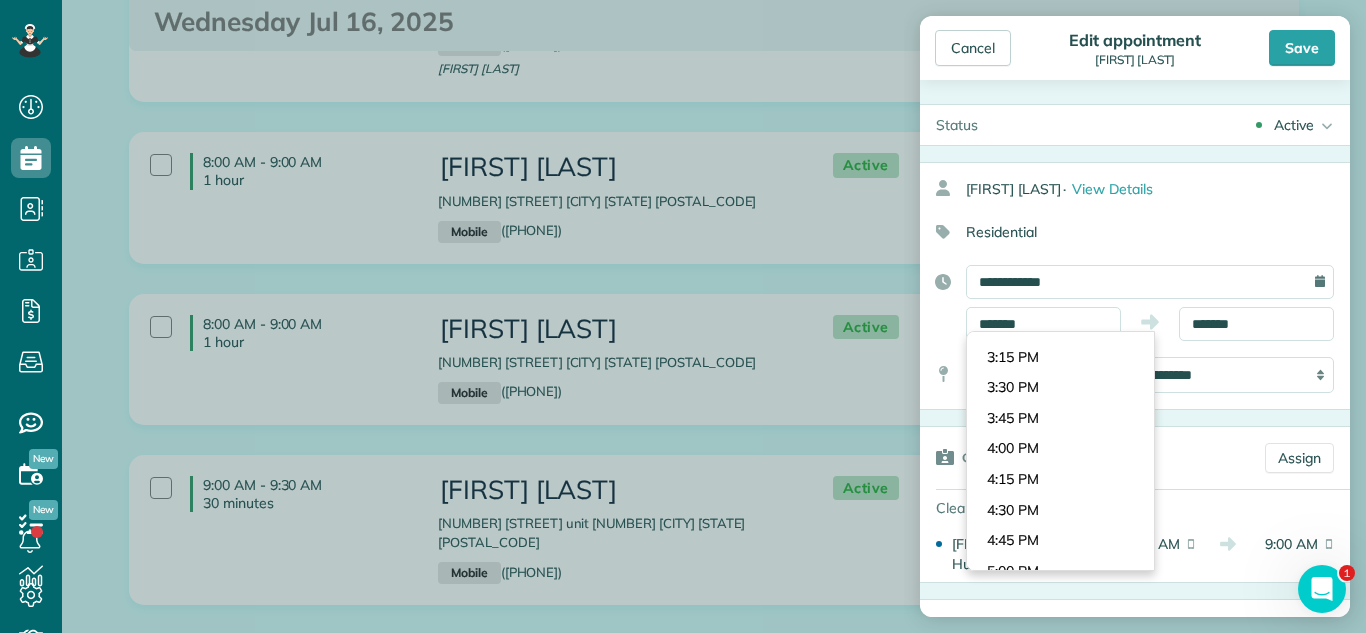 drag, startPoint x: 1090, startPoint y: 447, endPoint x: 1105, endPoint y: 437, distance: 18.027756 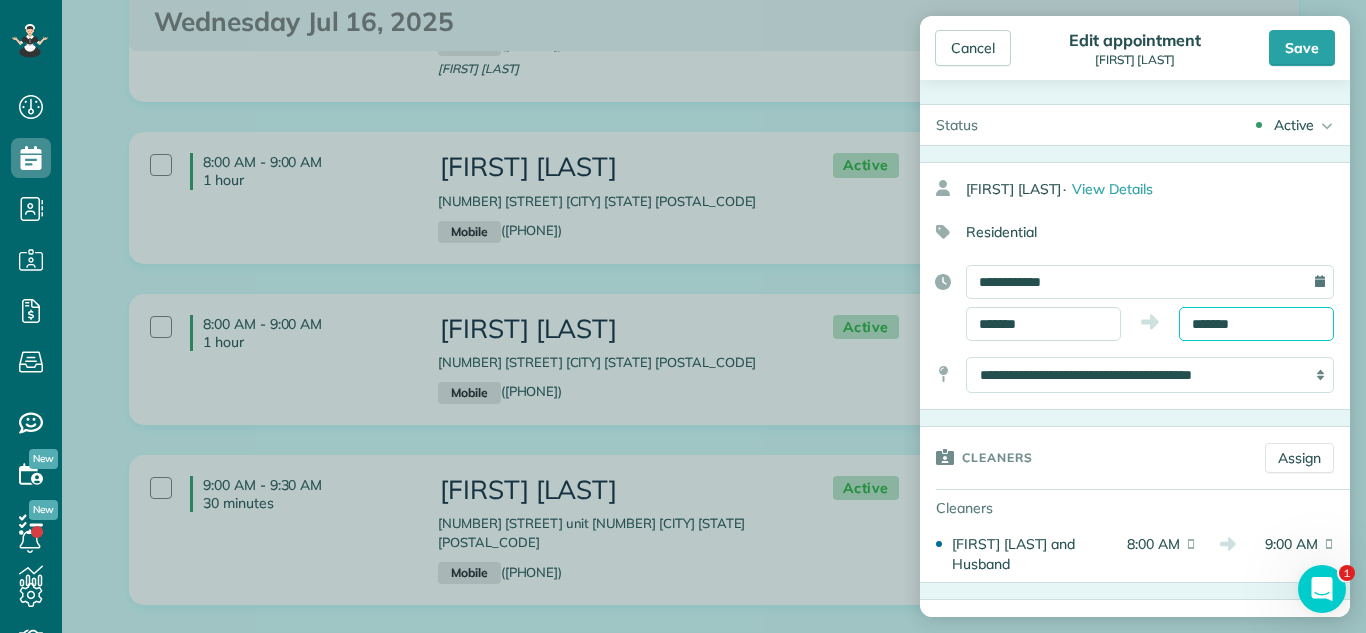 click on "*******" at bounding box center [1256, 324] 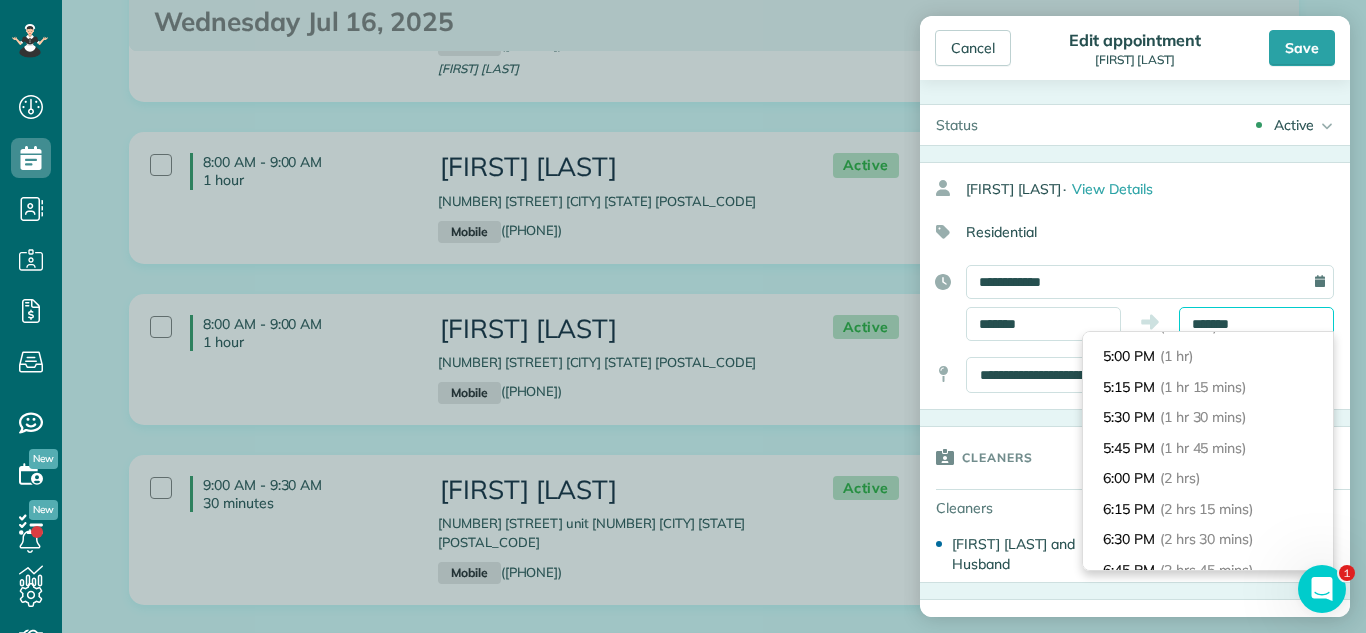 scroll, scrollTop: 108, scrollLeft: 0, axis: vertical 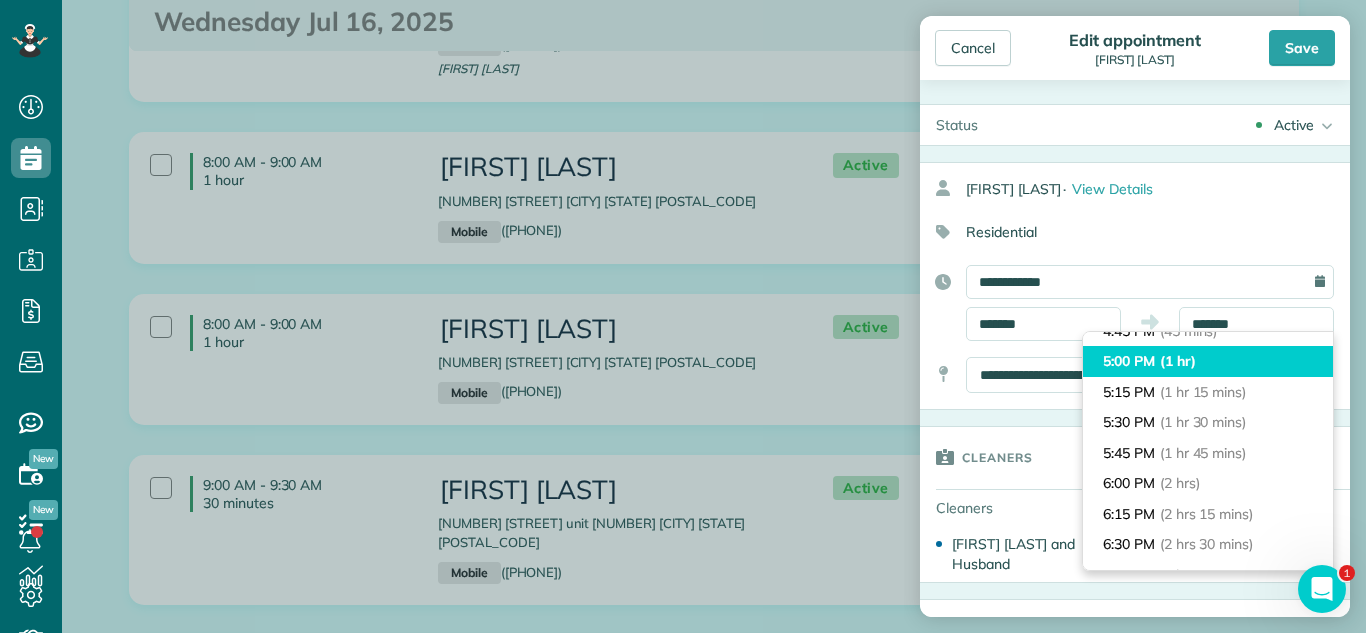 type on "*******" 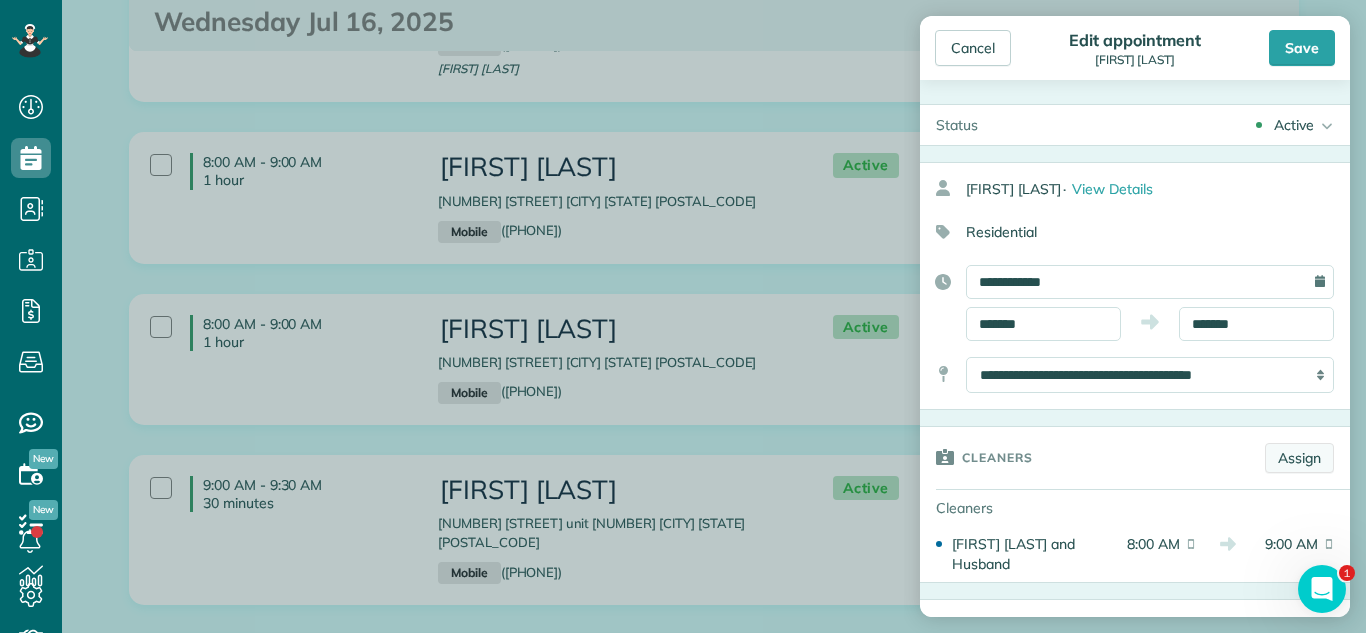 click on "Assign" at bounding box center [1299, 458] 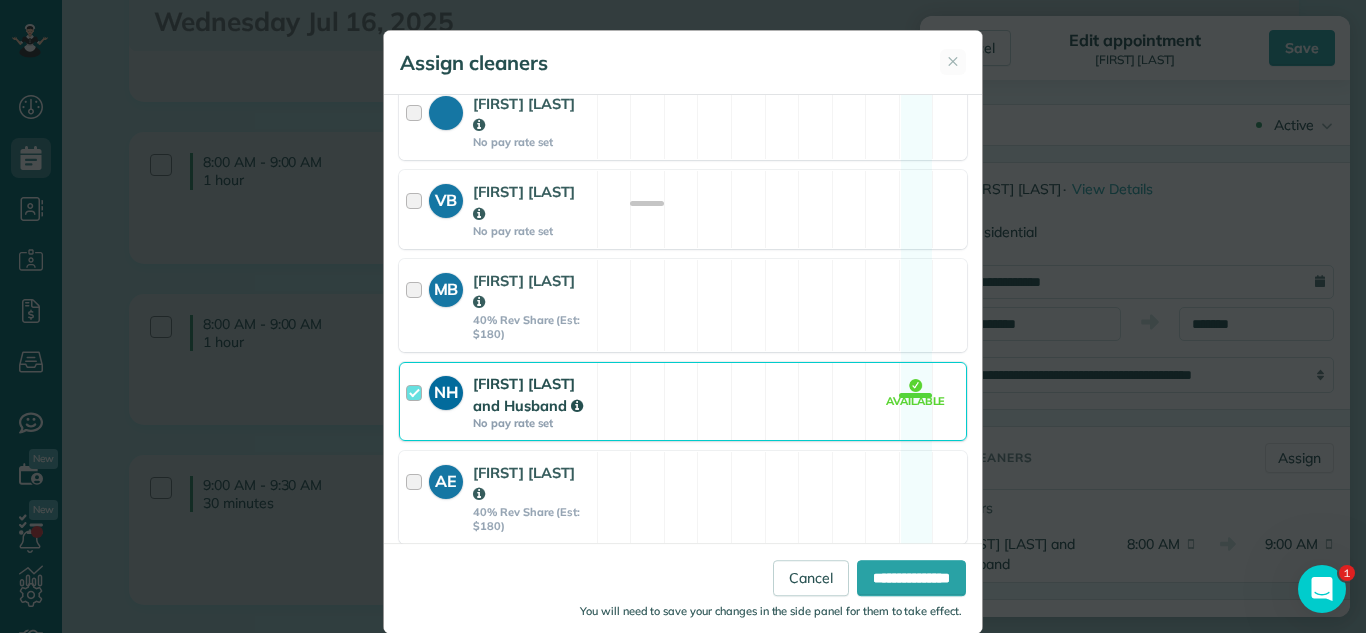 scroll, scrollTop: 840, scrollLeft: 0, axis: vertical 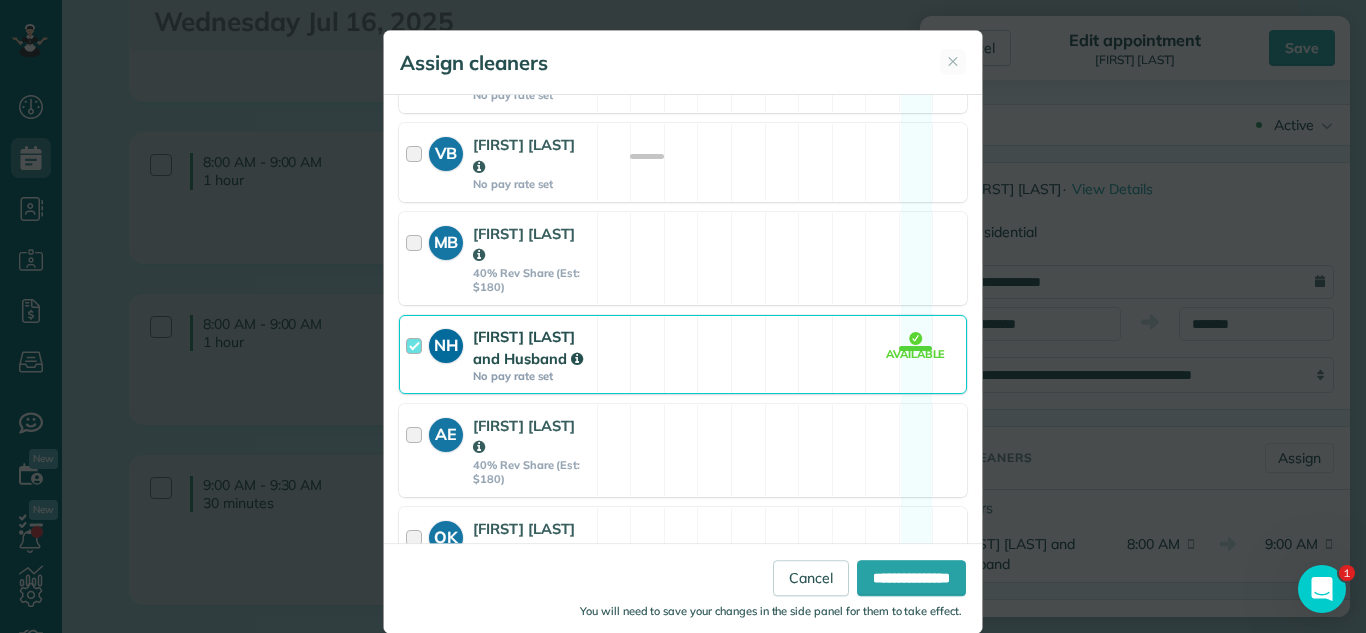 click on "NH
Nadiya Taika and Husband
No pay rate set
Available" at bounding box center (683, 354) 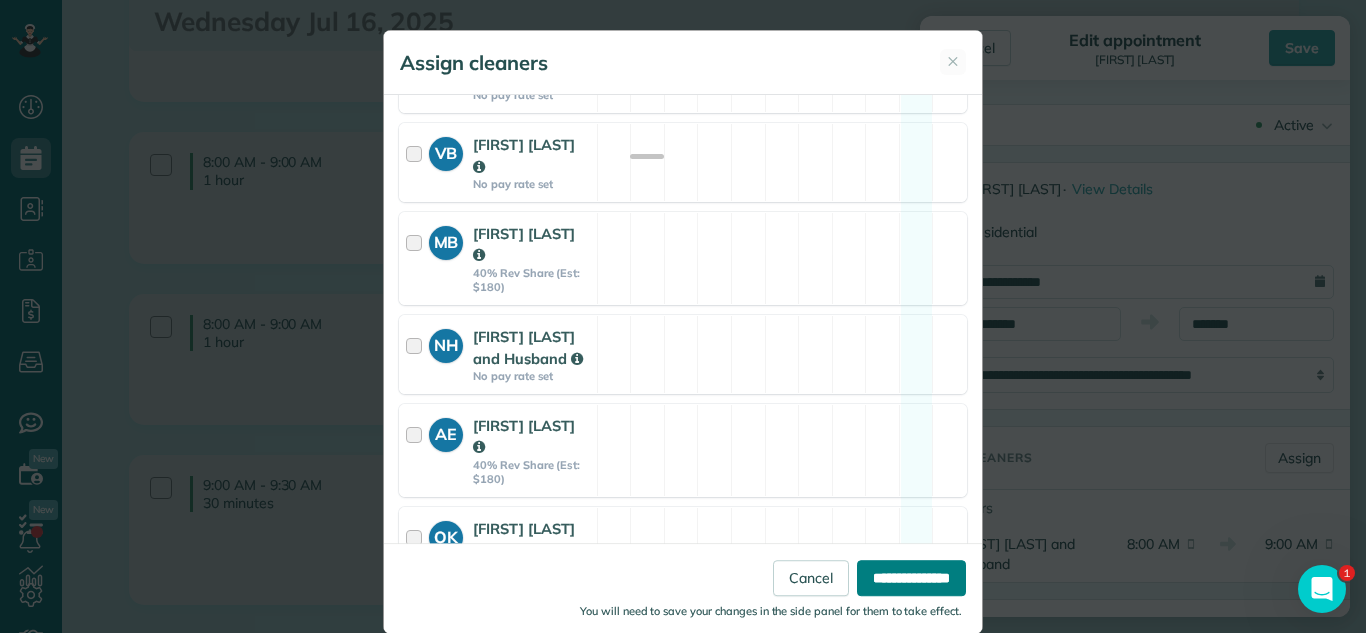 click on "**********" at bounding box center (911, 578) 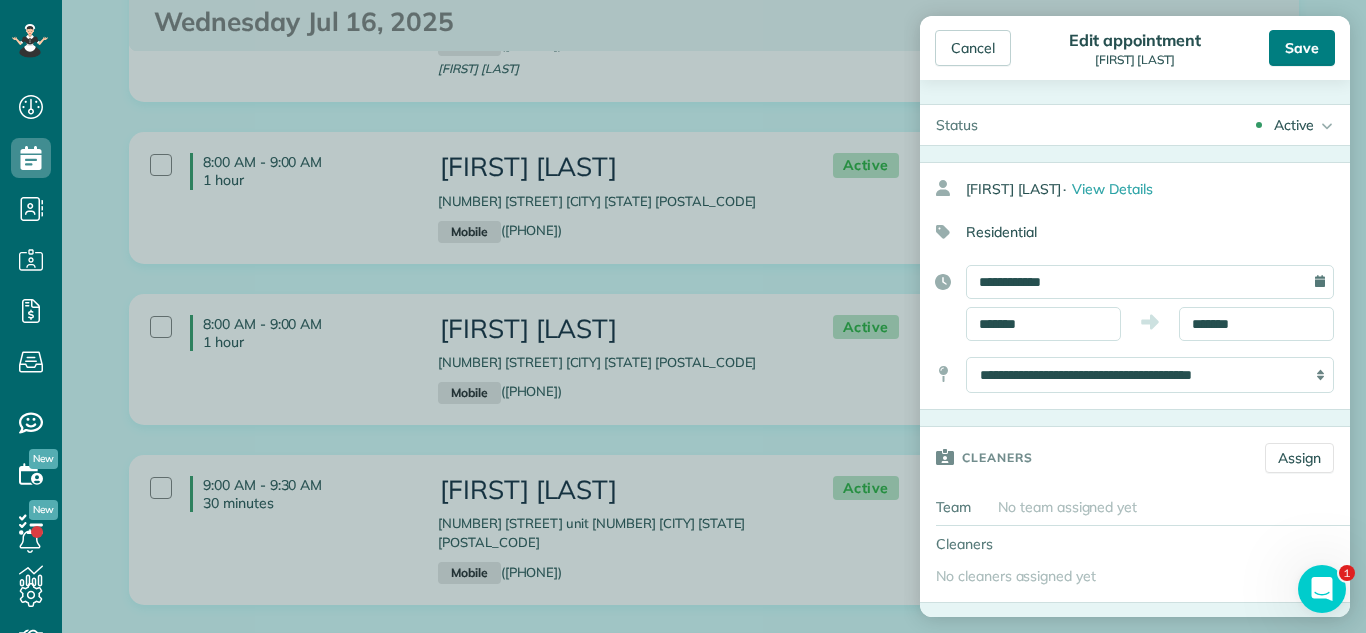 click on "Save" at bounding box center (1302, 48) 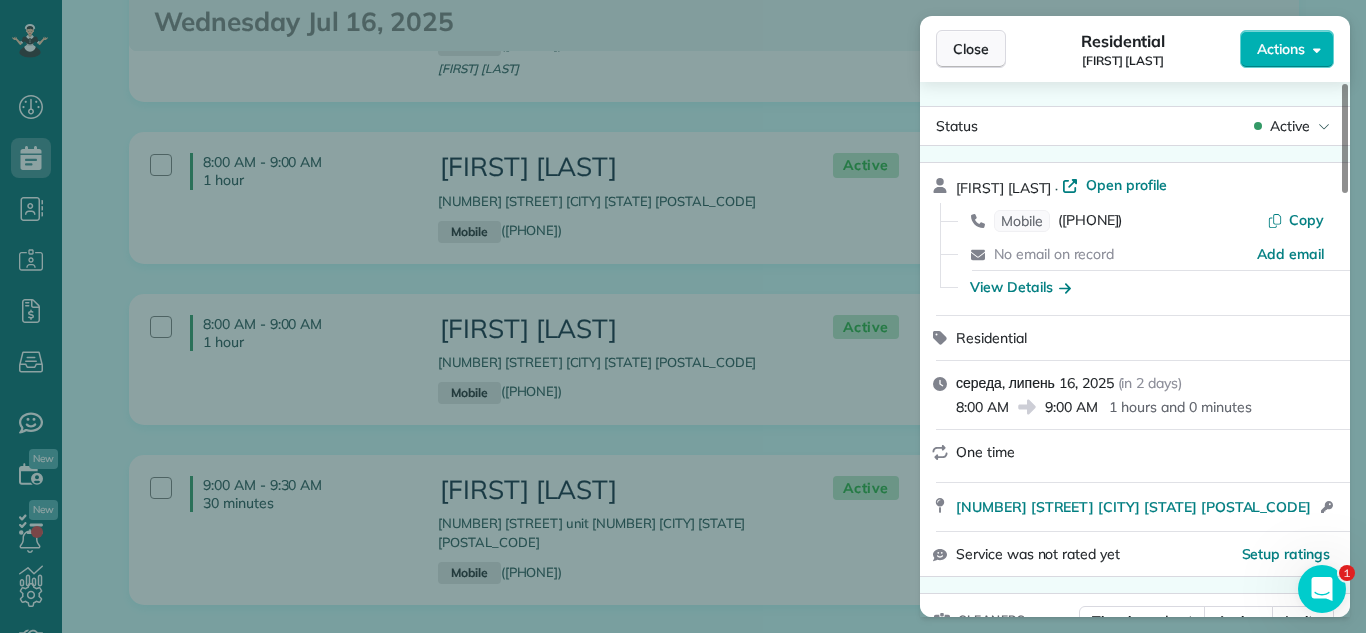 click on "Close" at bounding box center (971, 49) 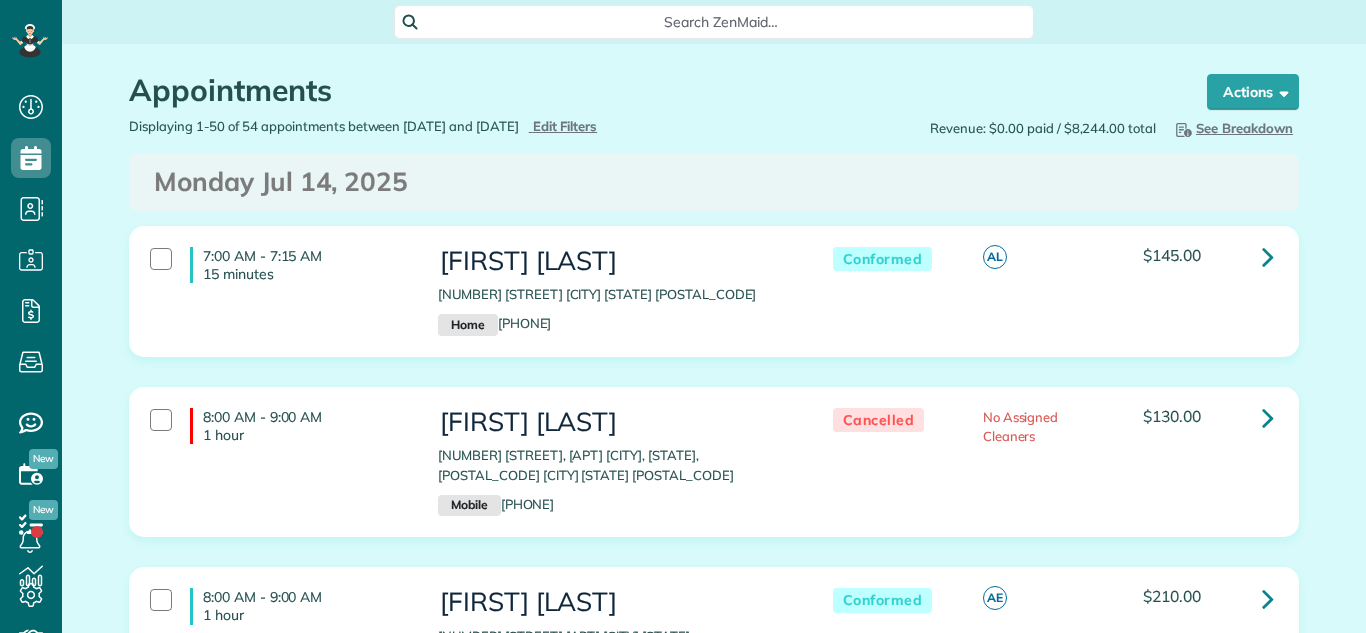 scroll, scrollTop: 0, scrollLeft: 0, axis: both 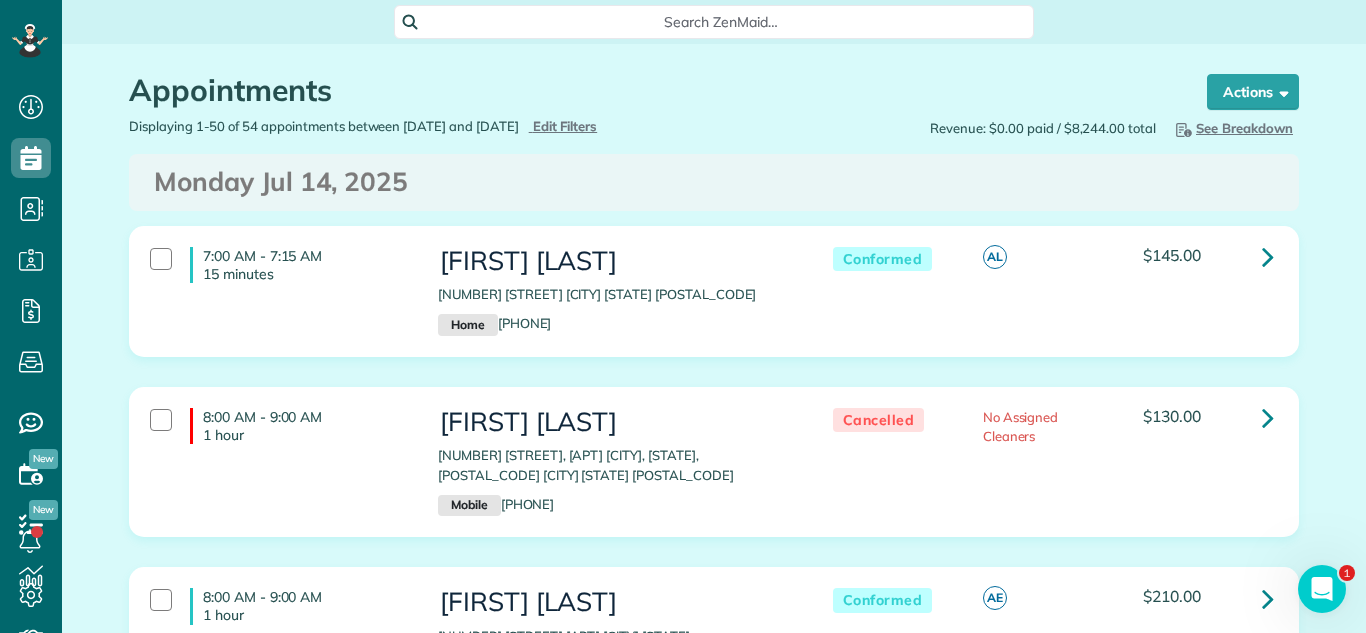 click on "7:00 AM -  7:15 AM
15 minutes
[FIRST] [LAST]
[NUMBER] [STREET] [CITY] [STATE] [POSTAL_CODE]
Home
[PHONE]
Conformed
[STATE]
$145.00" at bounding box center [714, 306] 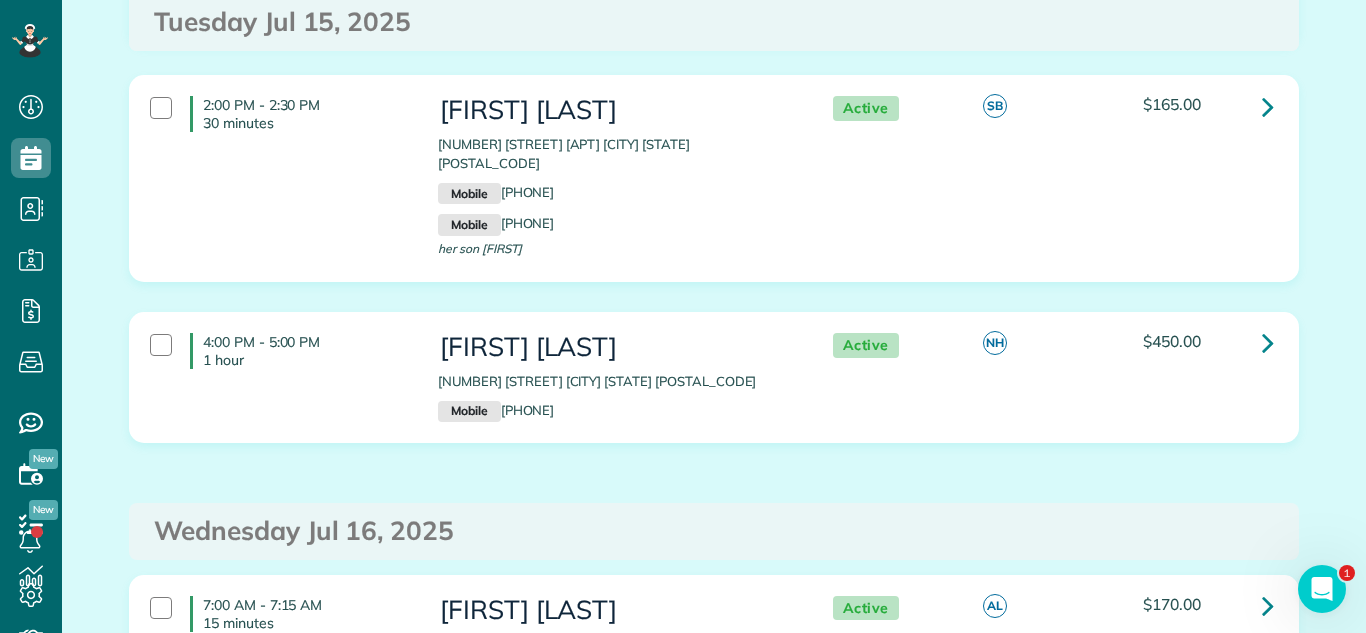 scroll, scrollTop: 2065, scrollLeft: 0, axis: vertical 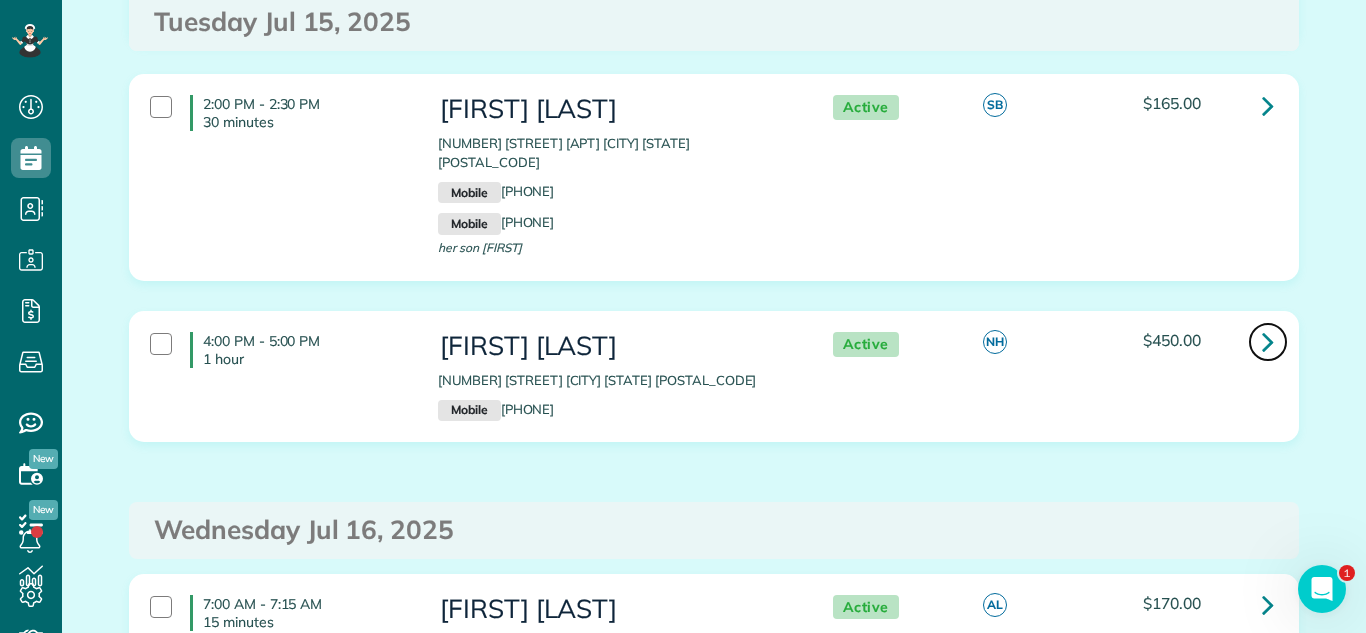 click at bounding box center [1268, 341] 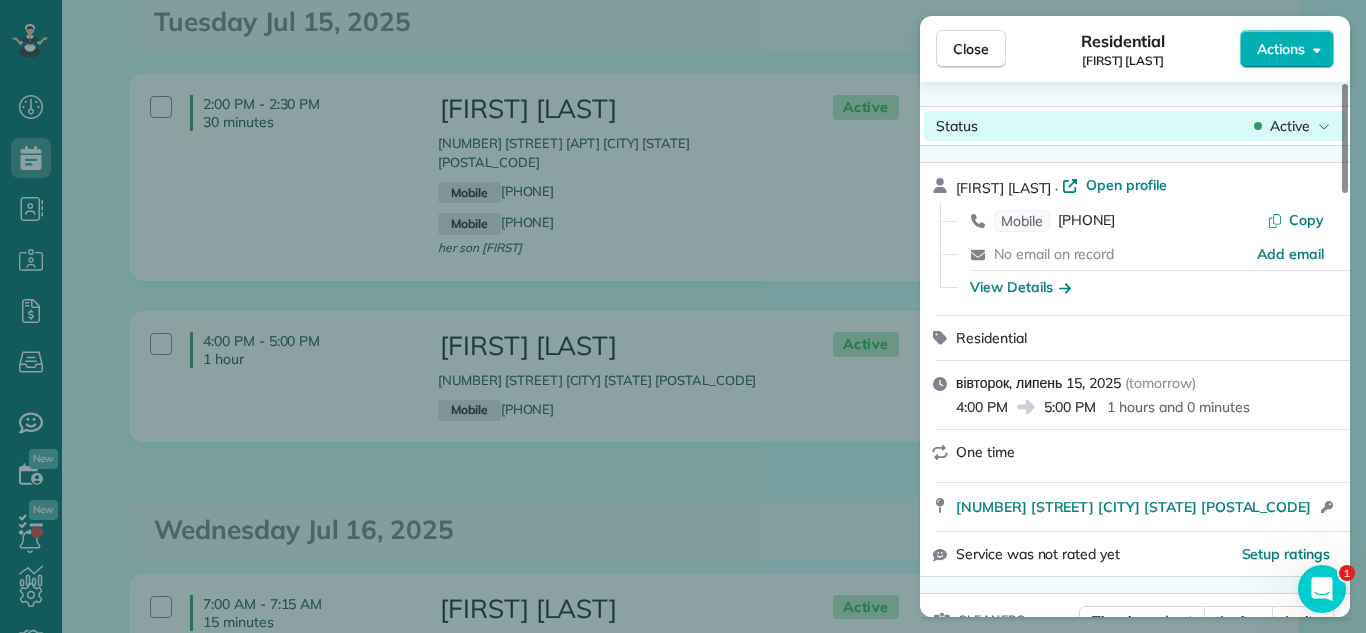 click on "Active" at bounding box center (1290, 126) 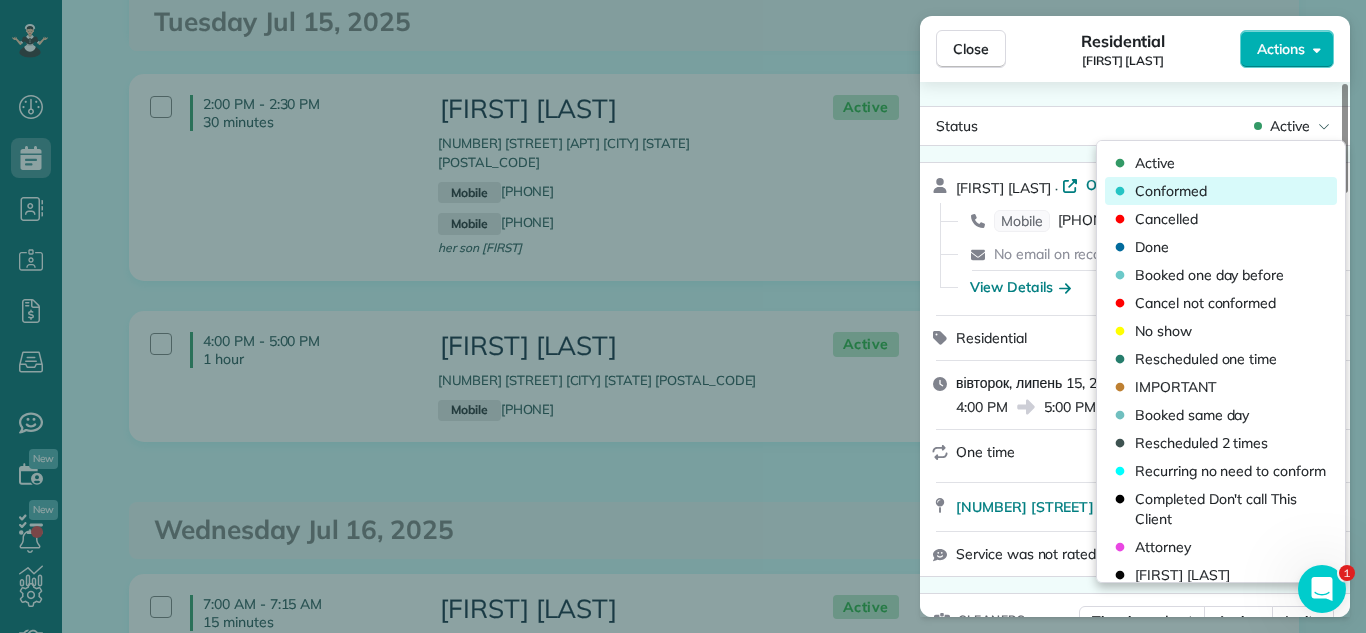 click on "Conformed" at bounding box center [1221, 191] 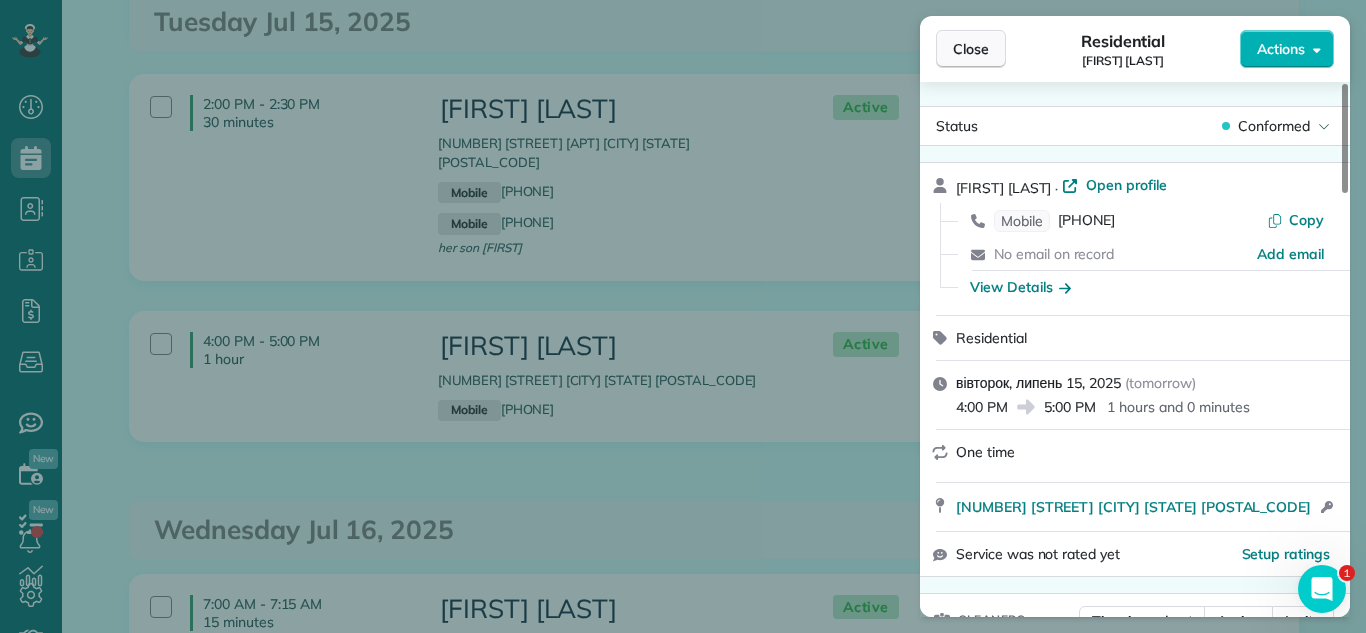 click on "Close" at bounding box center (971, 49) 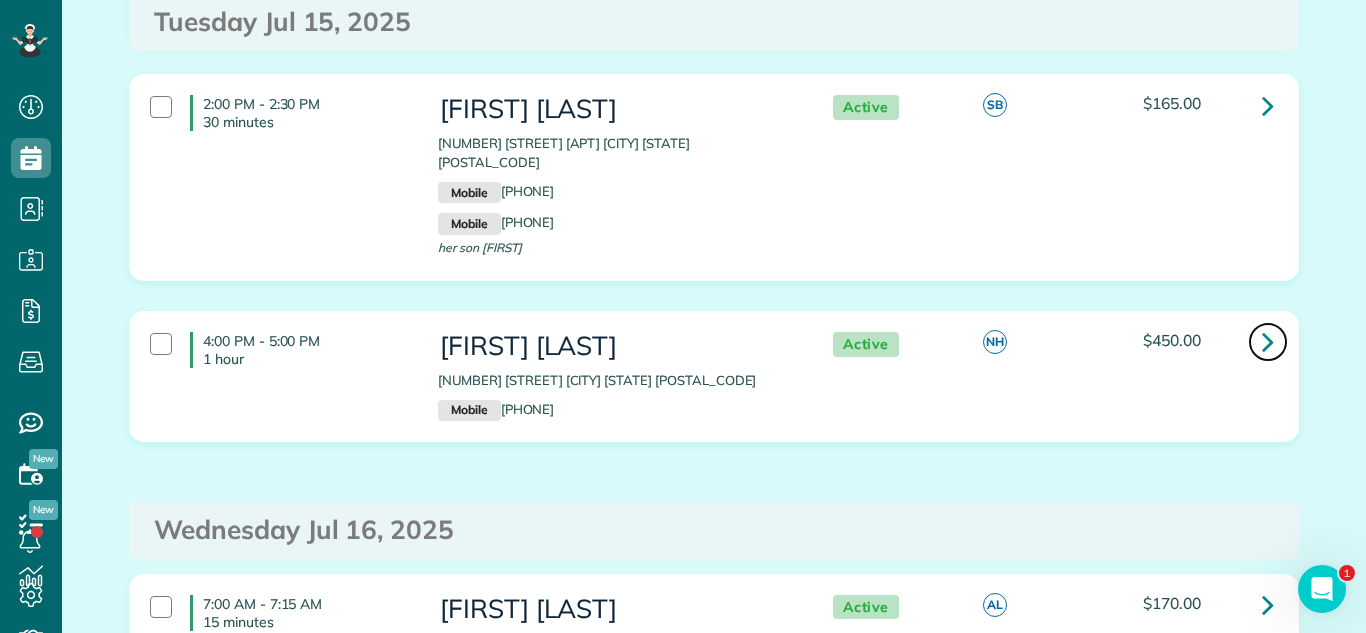 click at bounding box center (1268, 341) 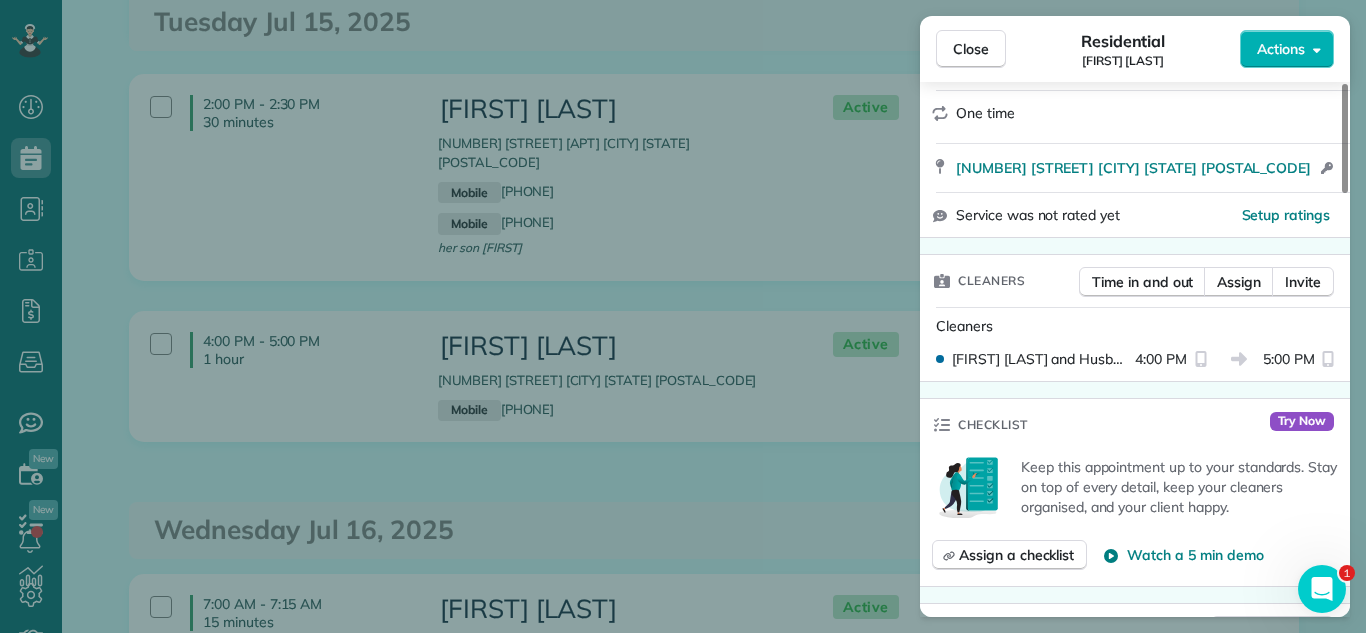 scroll, scrollTop: 358, scrollLeft: 0, axis: vertical 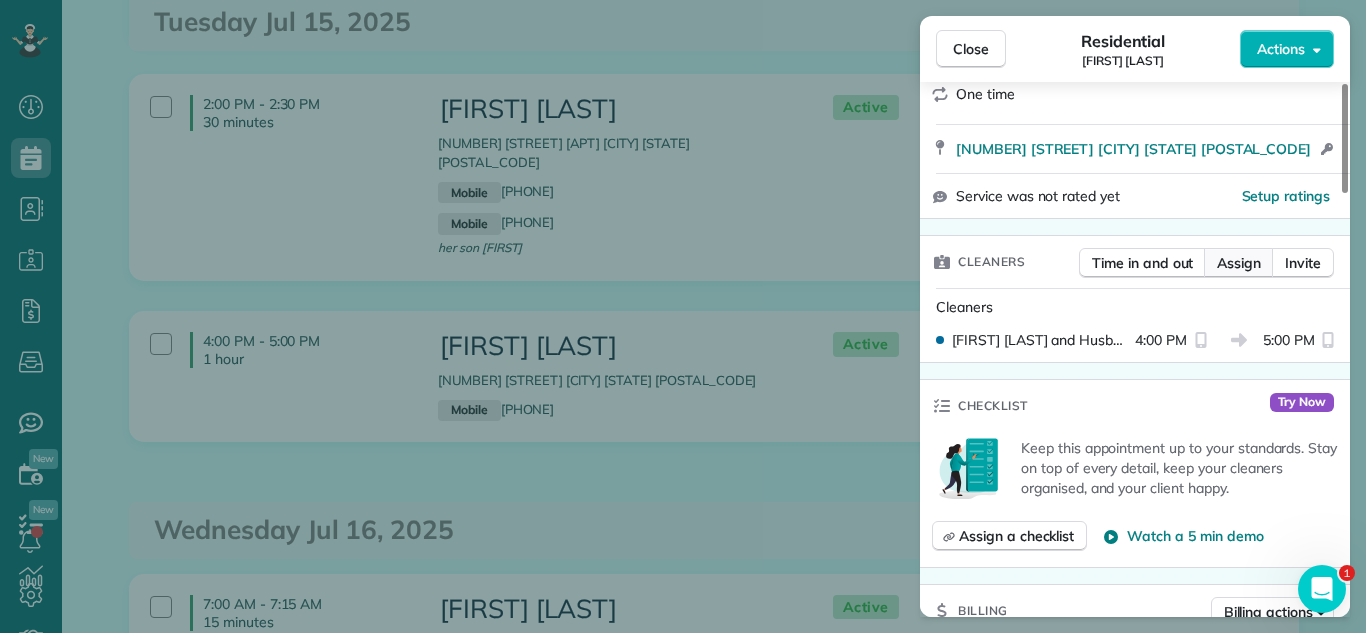 click on "Assign" at bounding box center [1239, 263] 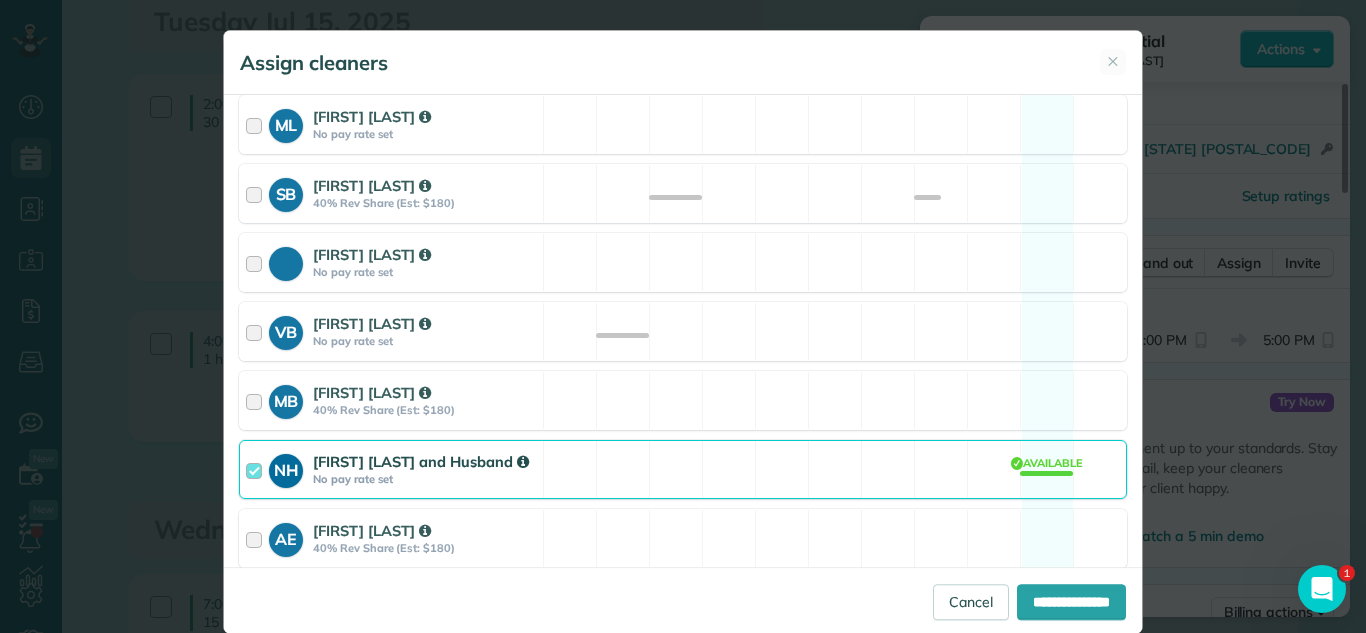 scroll, scrollTop: 550, scrollLeft: 0, axis: vertical 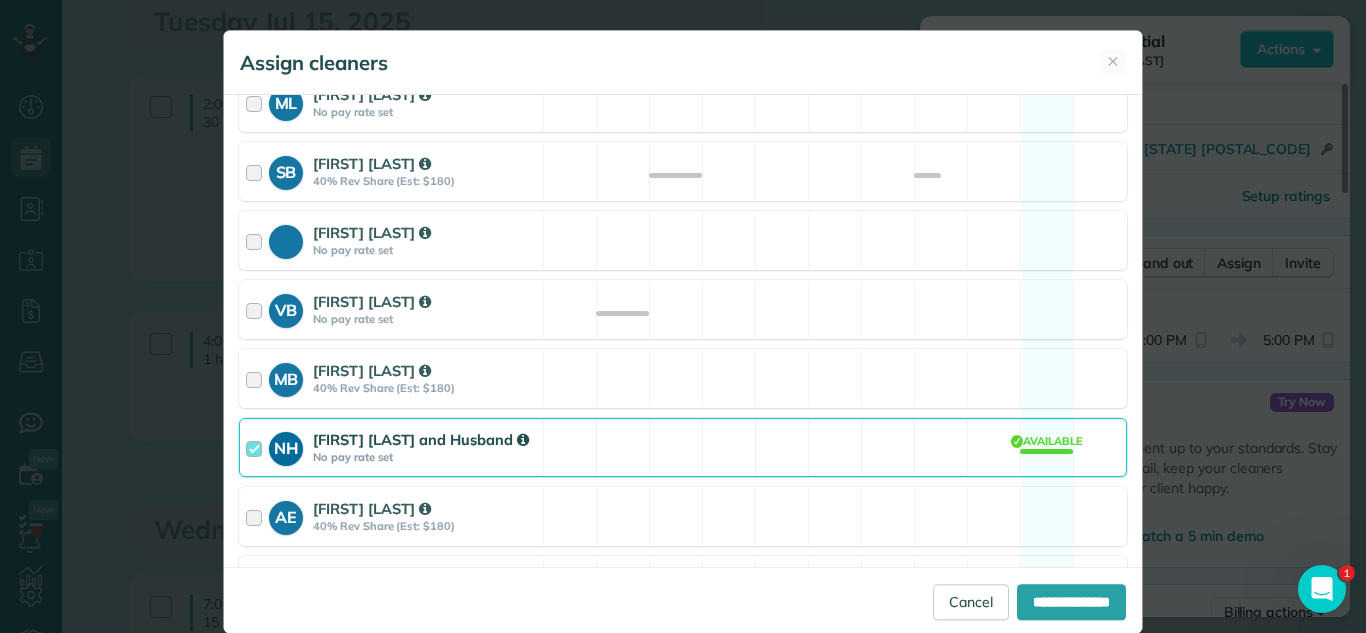 click on "NH" at bounding box center [286, 446] 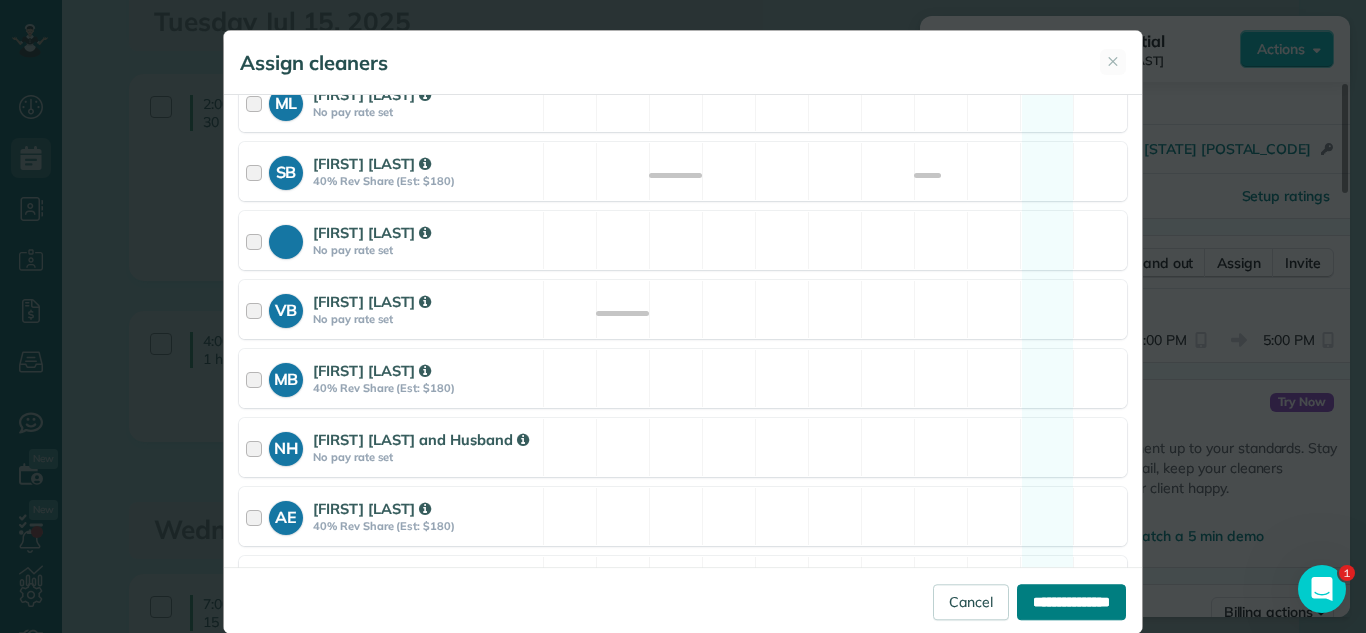 click on "**********" at bounding box center [1071, 602] 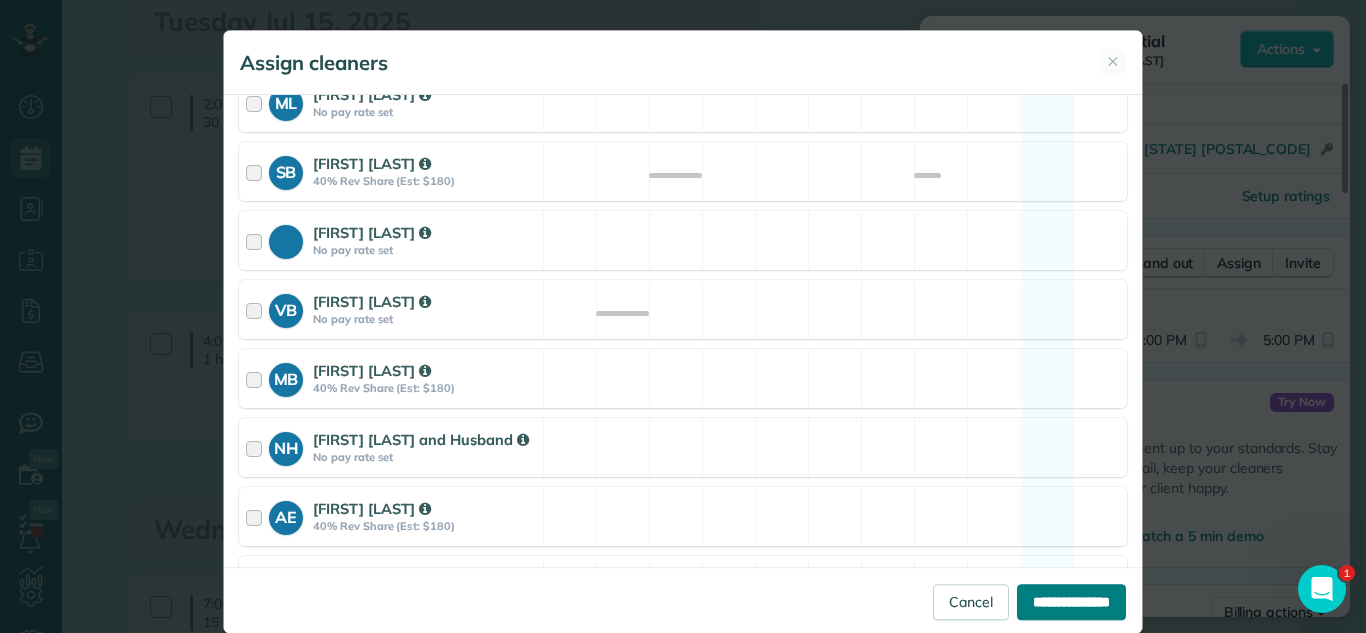 type on "**********" 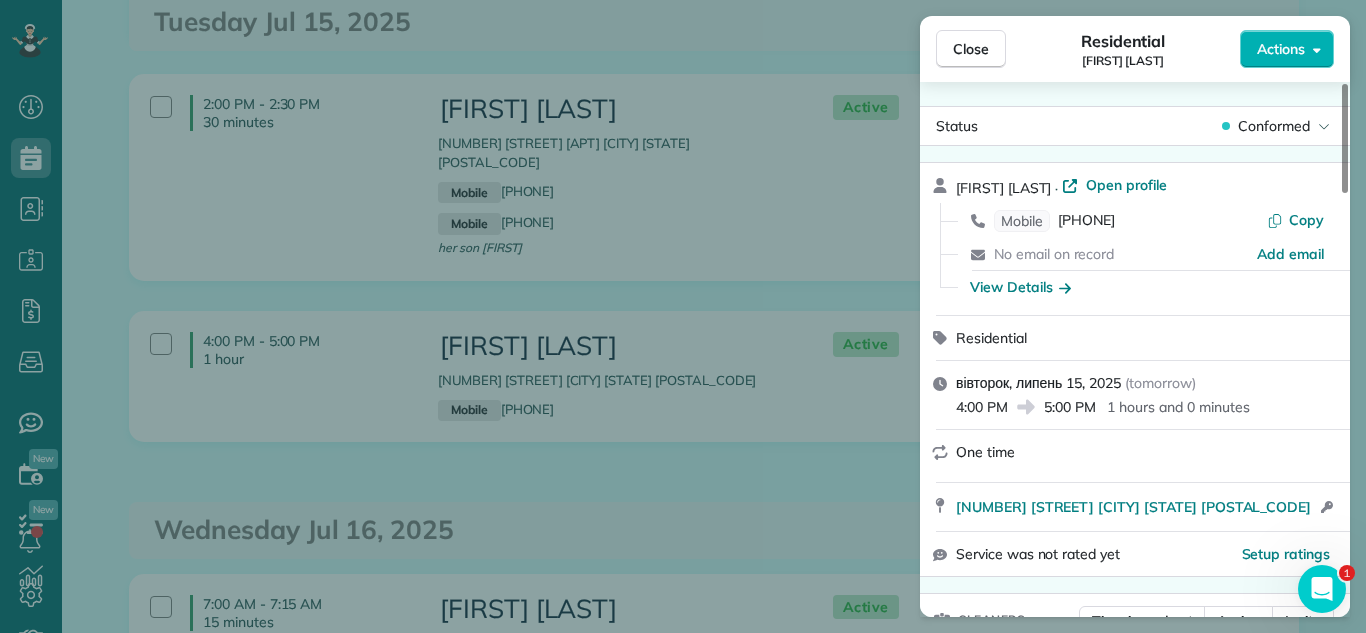click on "Close Residential [FIRST] [LAST] Actions Status Conformed [FIRST] [LAST] · Open profile Mobile [PHONE] Copy No email on record Add email View Details Residential вівторок, липень 15, 2025 ( tomorrow ) 4:00 PM 5:00 PM 1 hours and 0 minutes One time [NUMBER] [STREET] [CITY] [STATE] [POSTAL_CODE] Open access information Service was not rated yet Setup ratings Cleaners Time in and out Assign Invite Cleaners No cleaners assigned yet Checklist Try Now Keep this appointment up to your standards. Stay on top of every detail, keep your cleaners organised, and your client happy. Assign a checklist Watch a 5 min demo Billing Billing actions Price $450.00 Overcharge $0.00 Discount $0.00 Coupon discount - Primary tax - Secondary tax - Total appointment price $450.00 Tips collected New feature! $0.00 Unpaid Mark as paid Total including tip $450.00 Get paid online in no-time! Send an invoice and reward your cleaners with tips Charge customer credit card Appointment custom fields Check No Credit Card No" at bounding box center (683, 316) 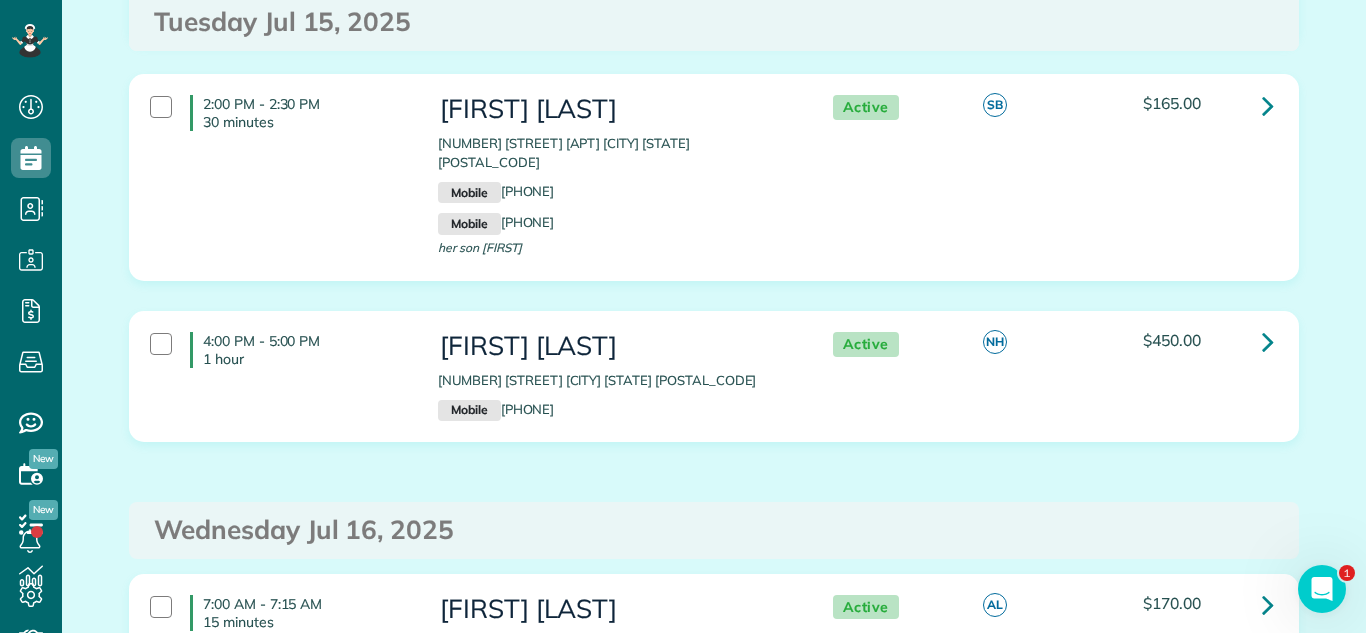 click on "4:00 PM -  5:00 PM
1 hour
[FIRST] [LAST]
[NUMBER] [STREET] [CITY] [STATE] [POSTAL_CODE]
Mobile
[PHONE]
Active
[STATE]
$450.00" at bounding box center [714, 391] 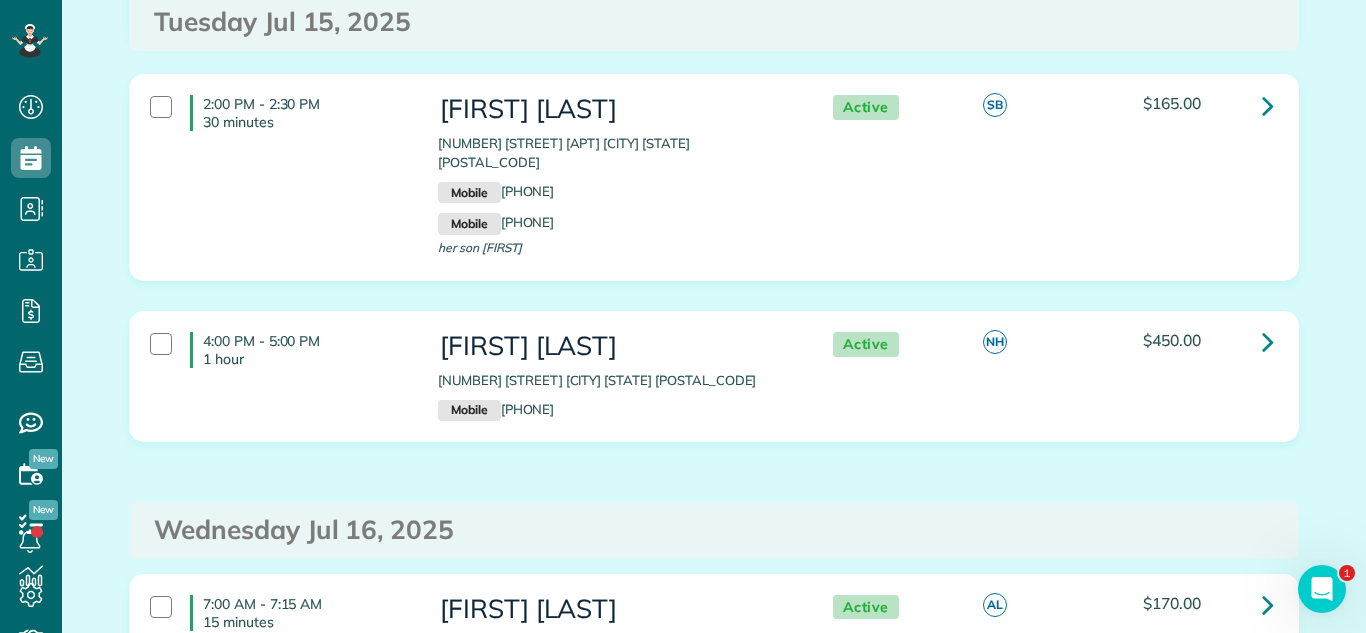drag, startPoint x: 1099, startPoint y: 431, endPoint x: 697, endPoint y: 241, distance: 444.6392 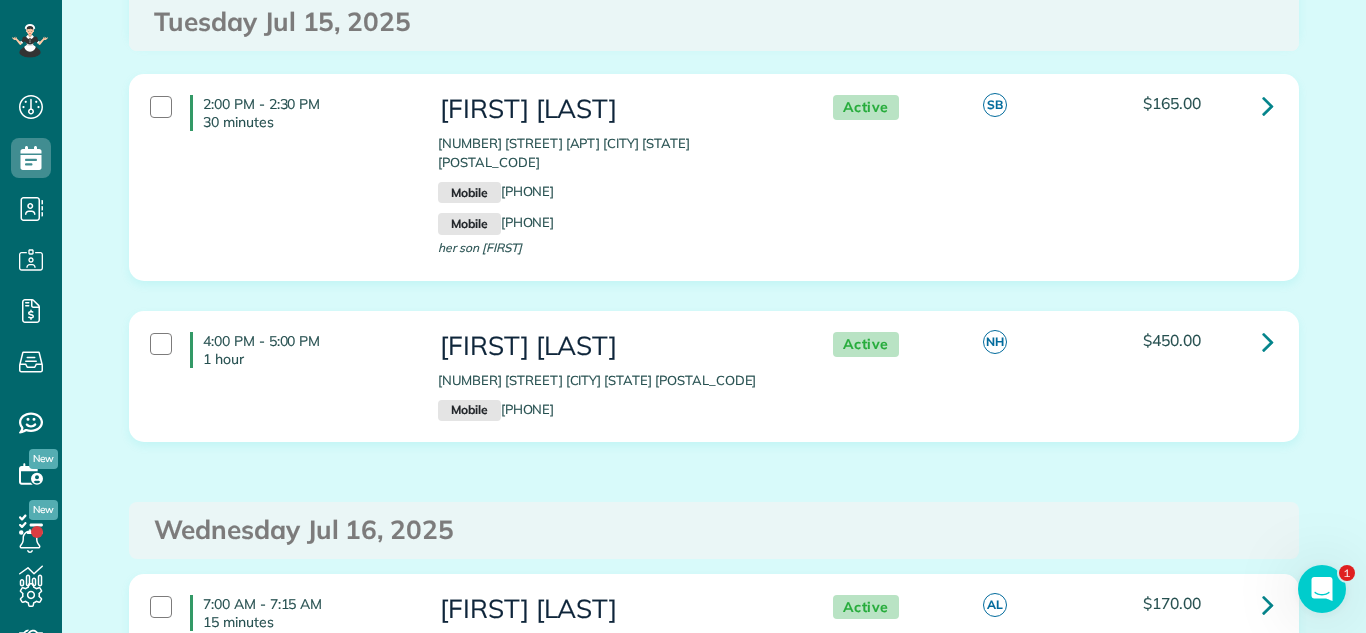 click on "Monday [DATE]
7:00 AM -  7:15 AM
15 minutes
[FIRST] [LAST]
[NUMBER] [STREET] [CITY] [STATE] [POSTAL_CODE]
Home
[PHONE]
Conformed
[STATE]" at bounding box center (714, 2796) 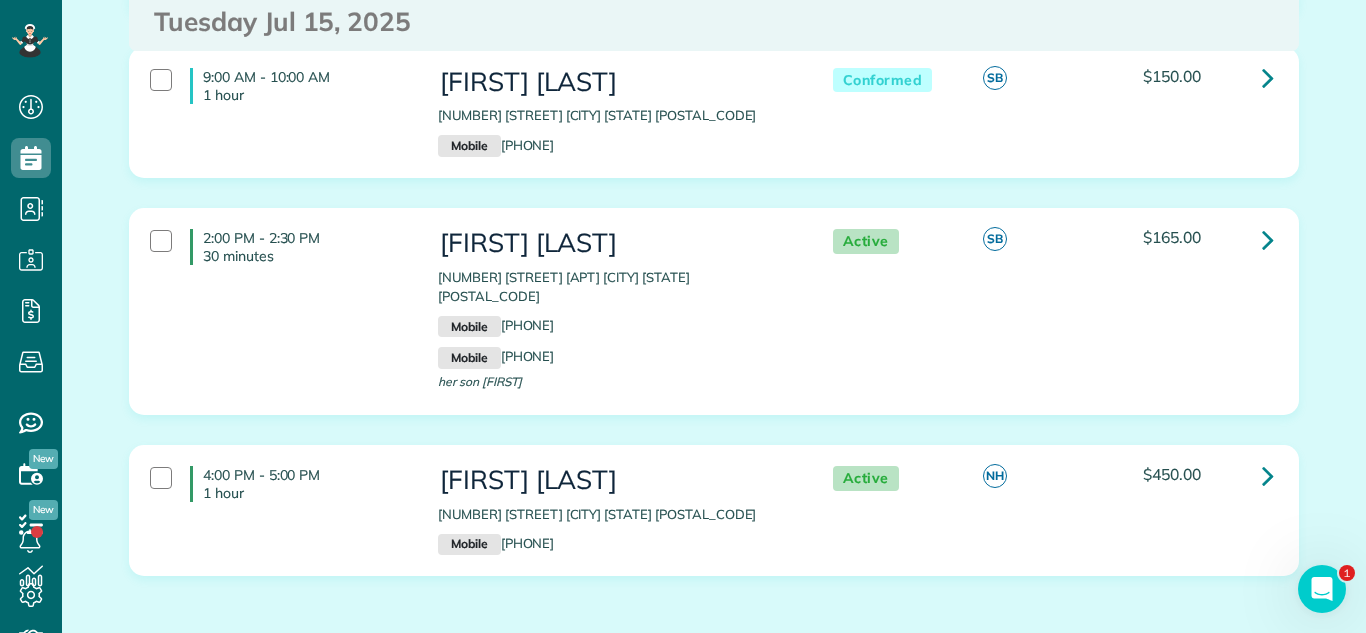 scroll, scrollTop: 1799, scrollLeft: 0, axis: vertical 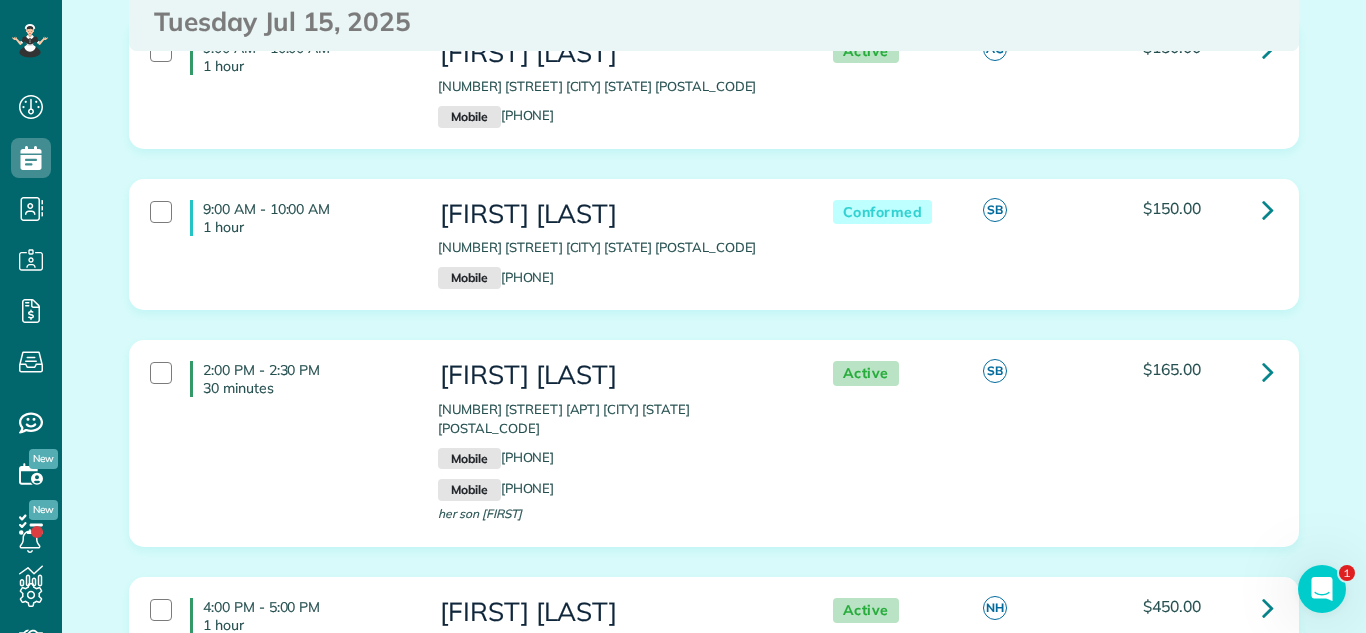 click on "9:00 AM - 10:00 AM
1 hour
[FIRST] [LAST]
[NUMBER] [STREET] [CITY] [STATE] [POSTAL_CODE]
Mobile
[PHONE]
Conformed
[STATE]
$150.00" at bounding box center [714, 259] 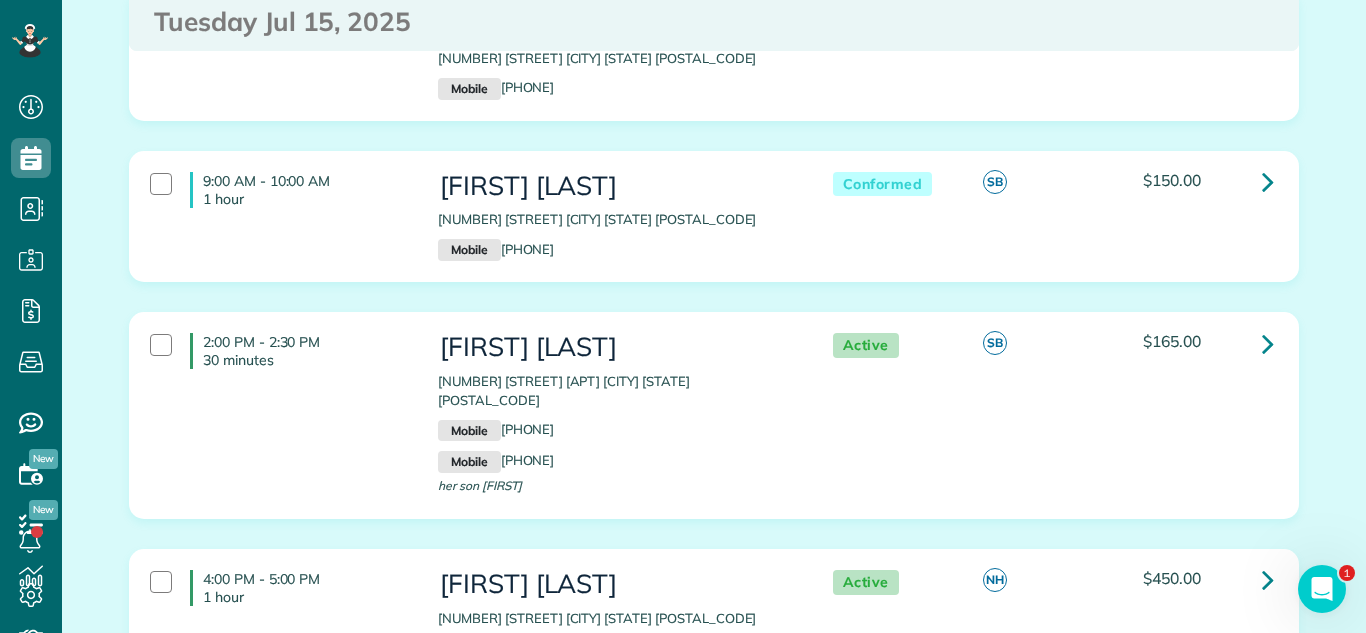 scroll, scrollTop: 1830, scrollLeft: 0, axis: vertical 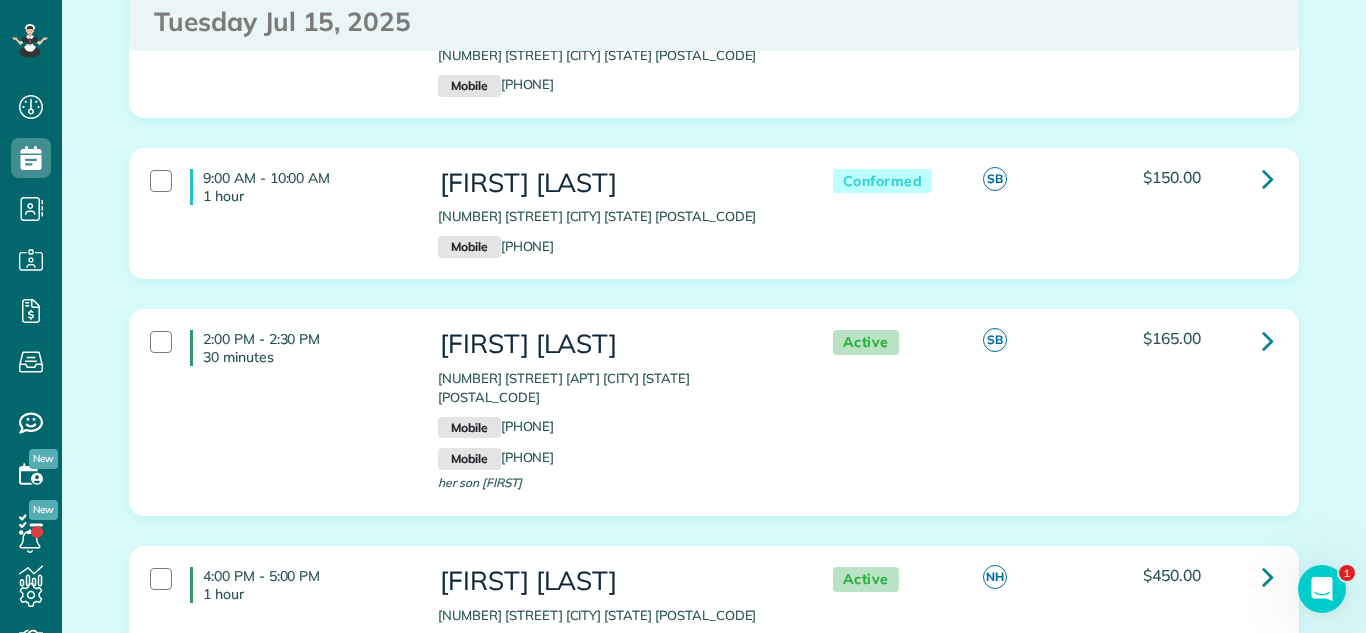 drag, startPoint x: 435, startPoint y: 571, endPoint x: 729, endPoint y: 581, distance: 294.17 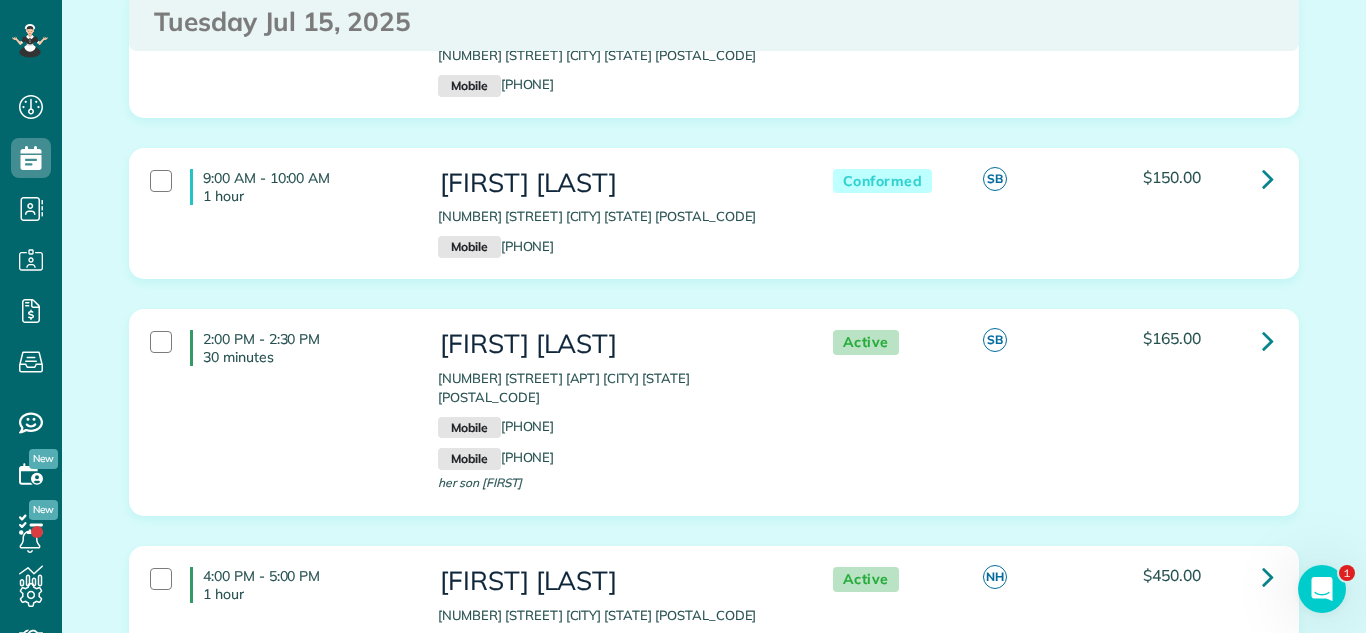 copy on "[NUMBER] [STREET] [CITY] [STATE] [POSTAL_CODE]" 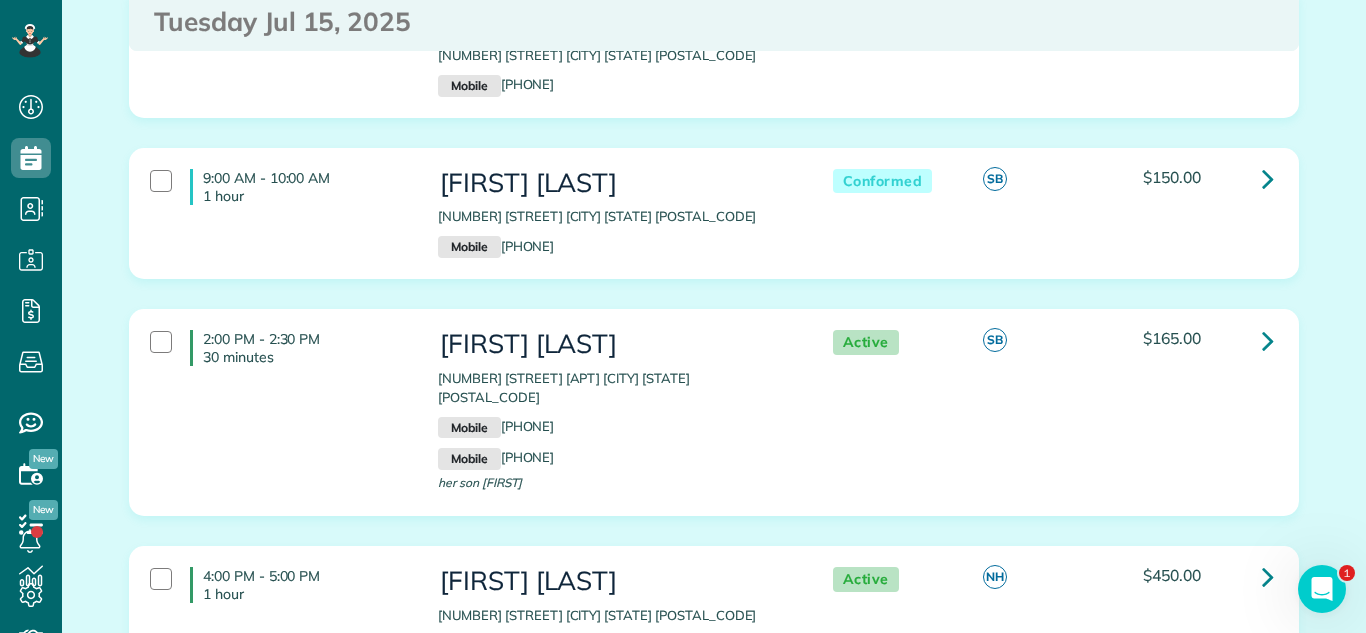 drag, startPoint x: 397, startPoint y: 59, endPoint x: 409, endPoint y: 203, distance: 144.49913 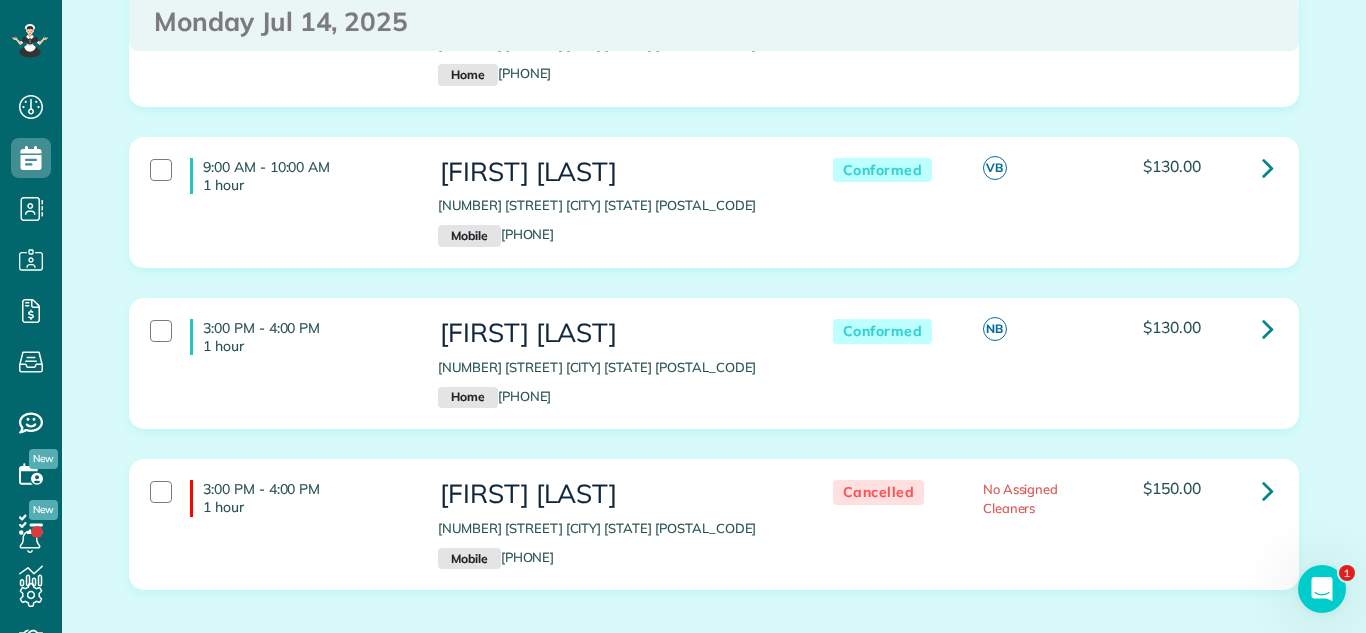 scroll, scrollTop: 0, scrollLeft: 0, axis: both 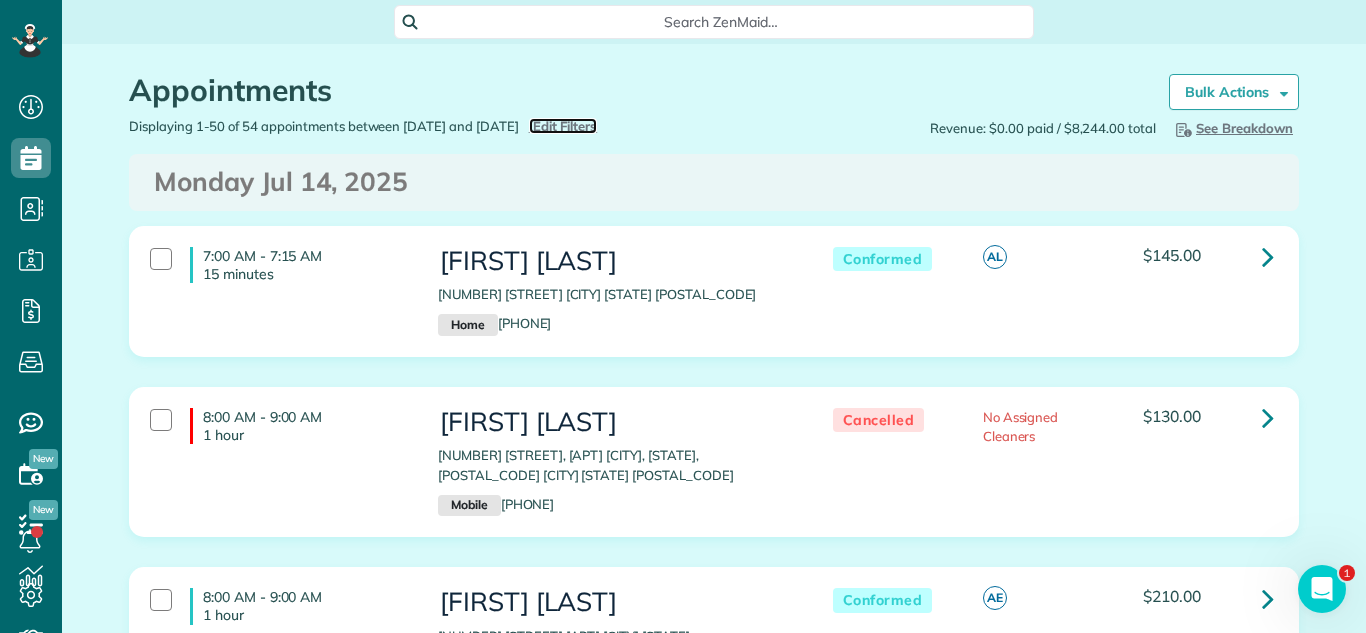 click on "Edit Filters" at bounding box center (565, 126) 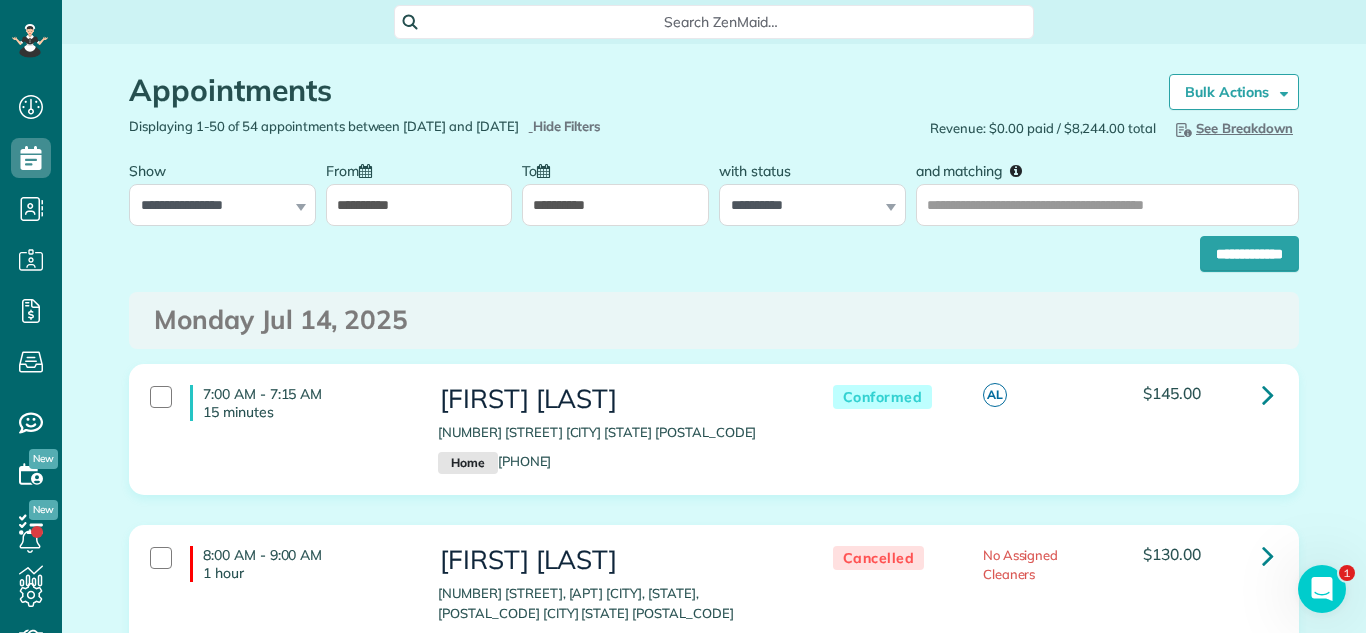 click on "**********" at bounding box center [419, 205] 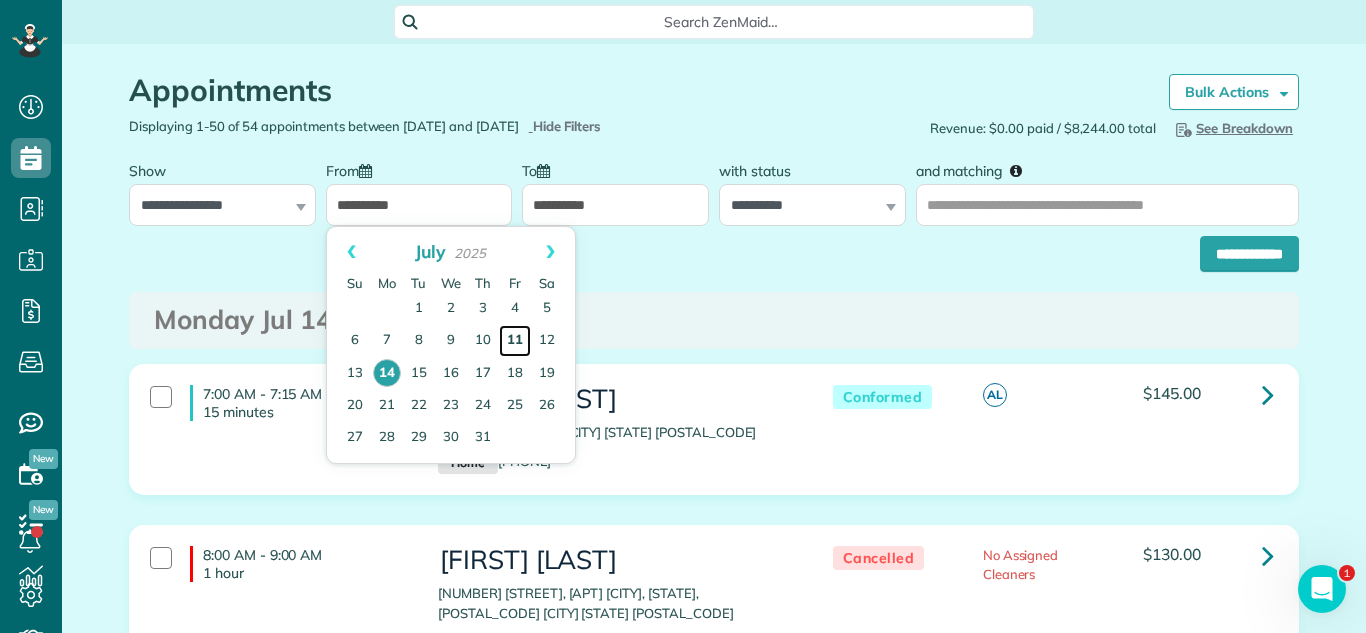 click on "11" at bounding box center [515, 341] 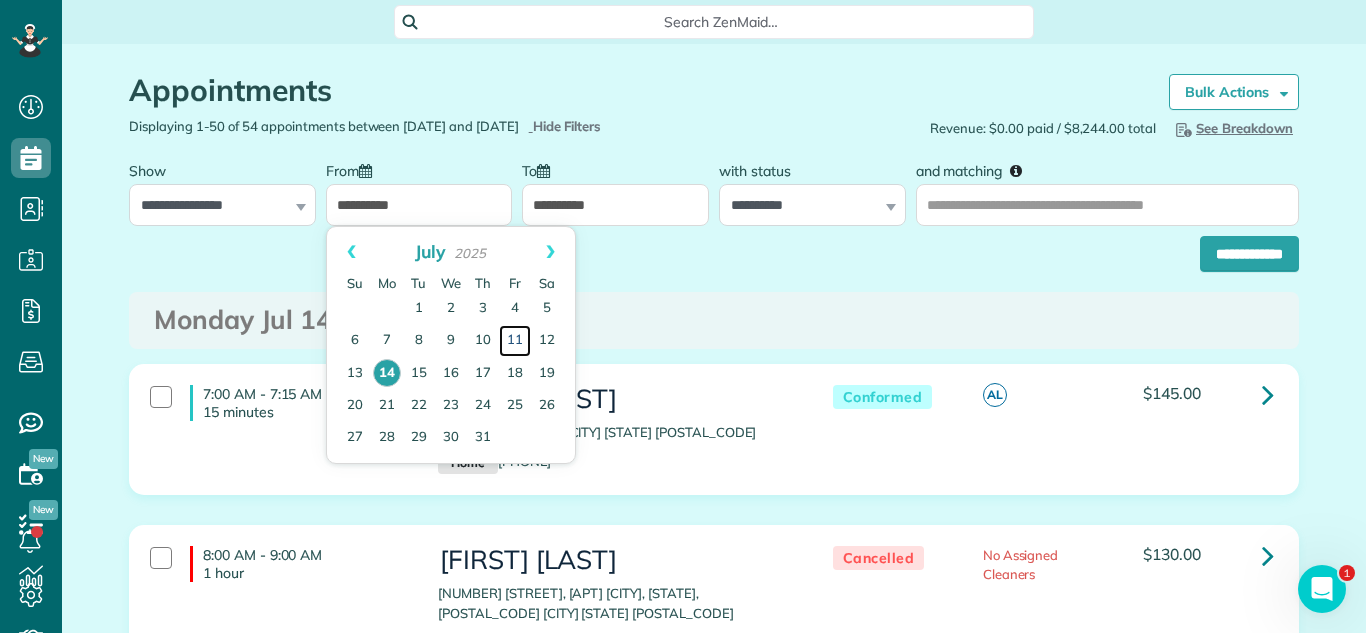 type on "**********" 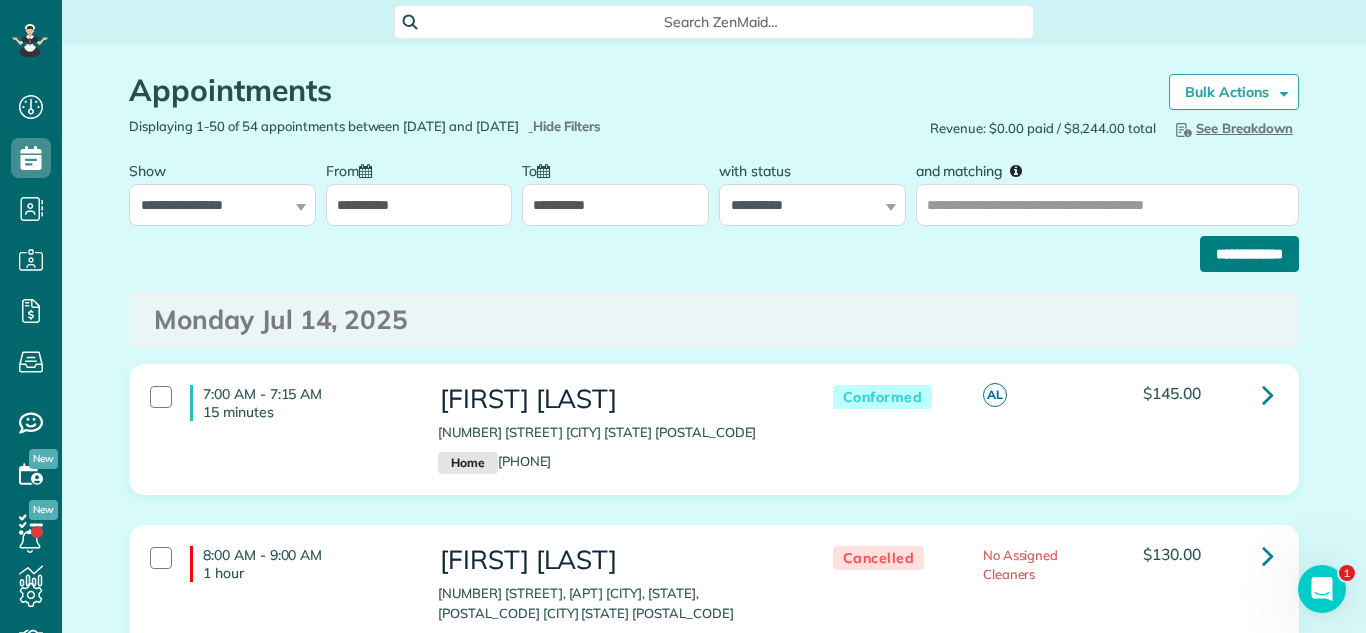 click on "**********" at bounding box center [1249, 254] 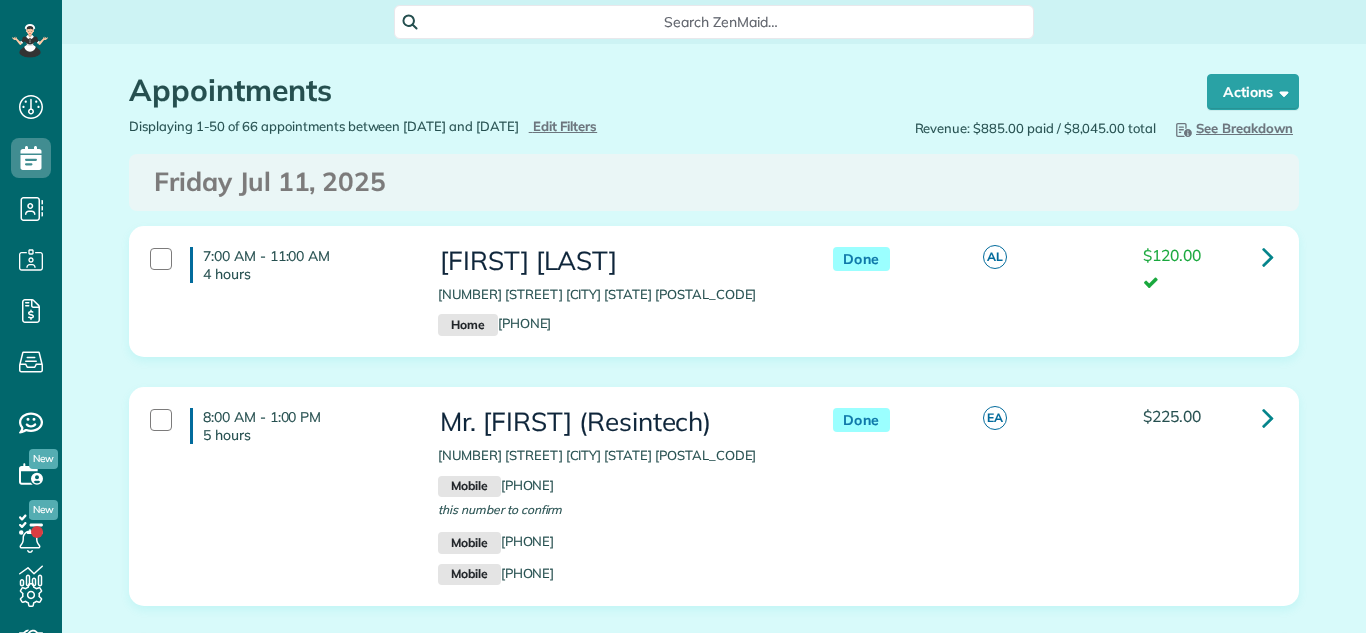 scroll, scrollTop: 0, scrollLeft: 0, axis: both 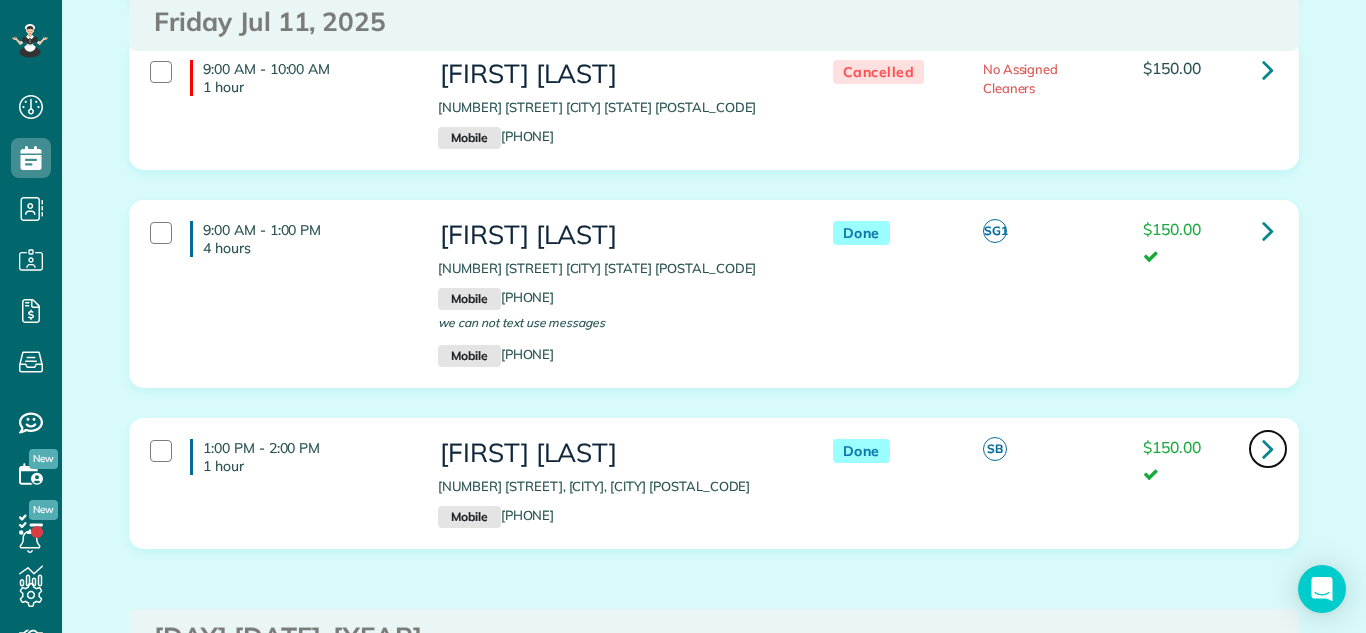 click at bounding box center (1268, 449) 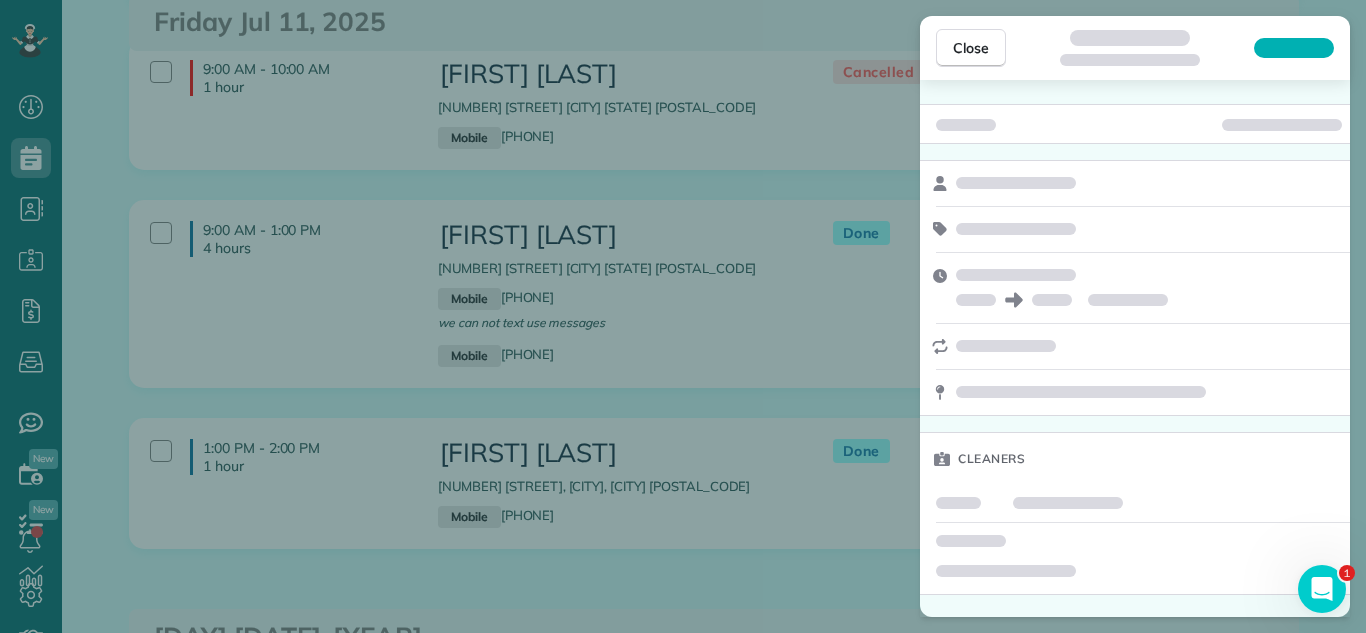 scroll, scrollTop: 0, scrollLeft: 0, axis: both 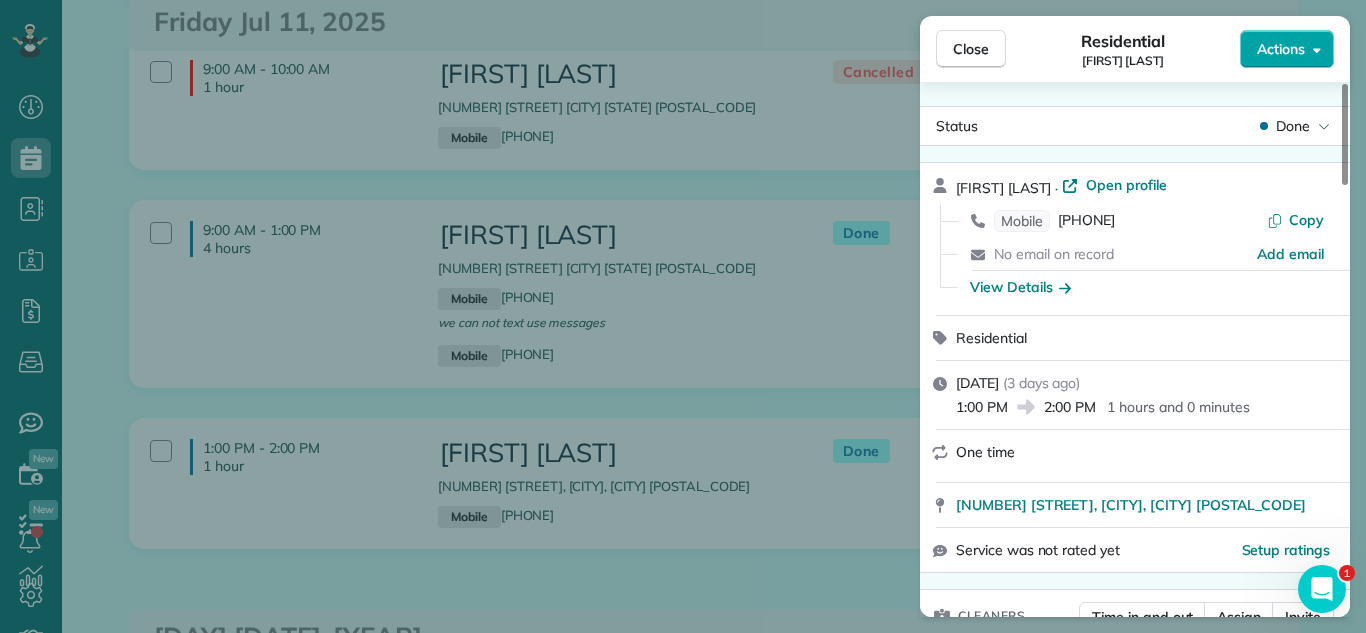 click on "Actions" at bounding box center [1281, 49] 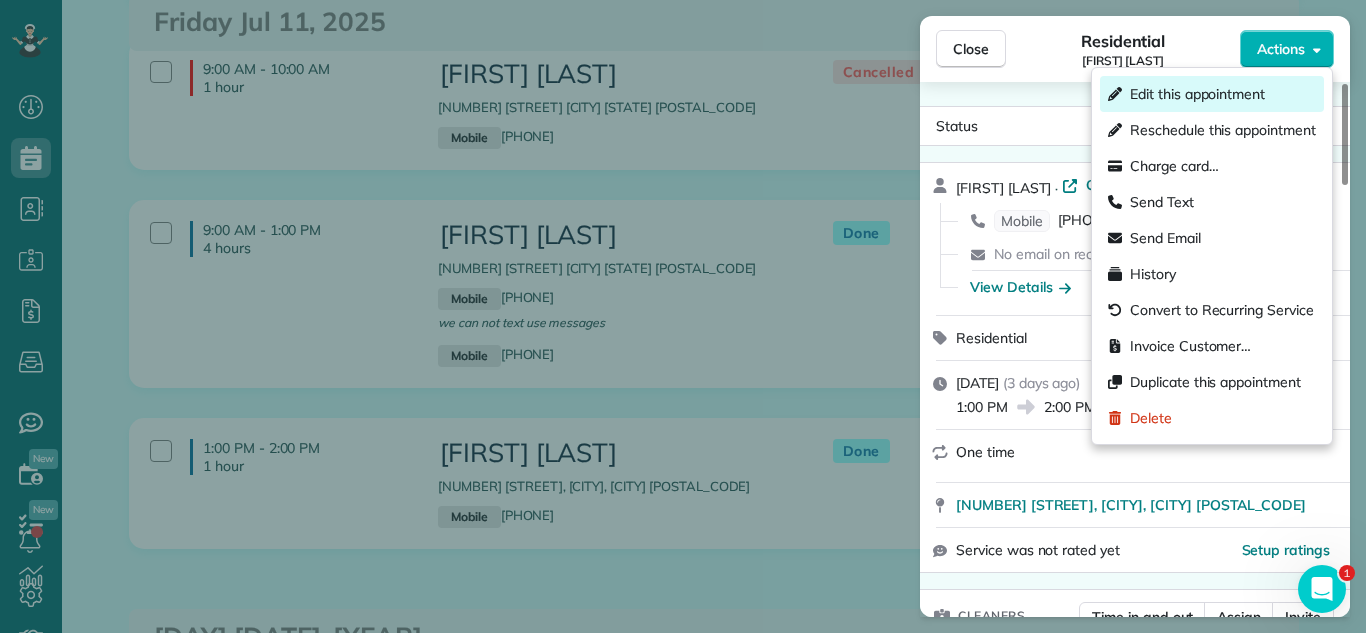 click on "Edit this appointment" at bounding box center [1197, 94] 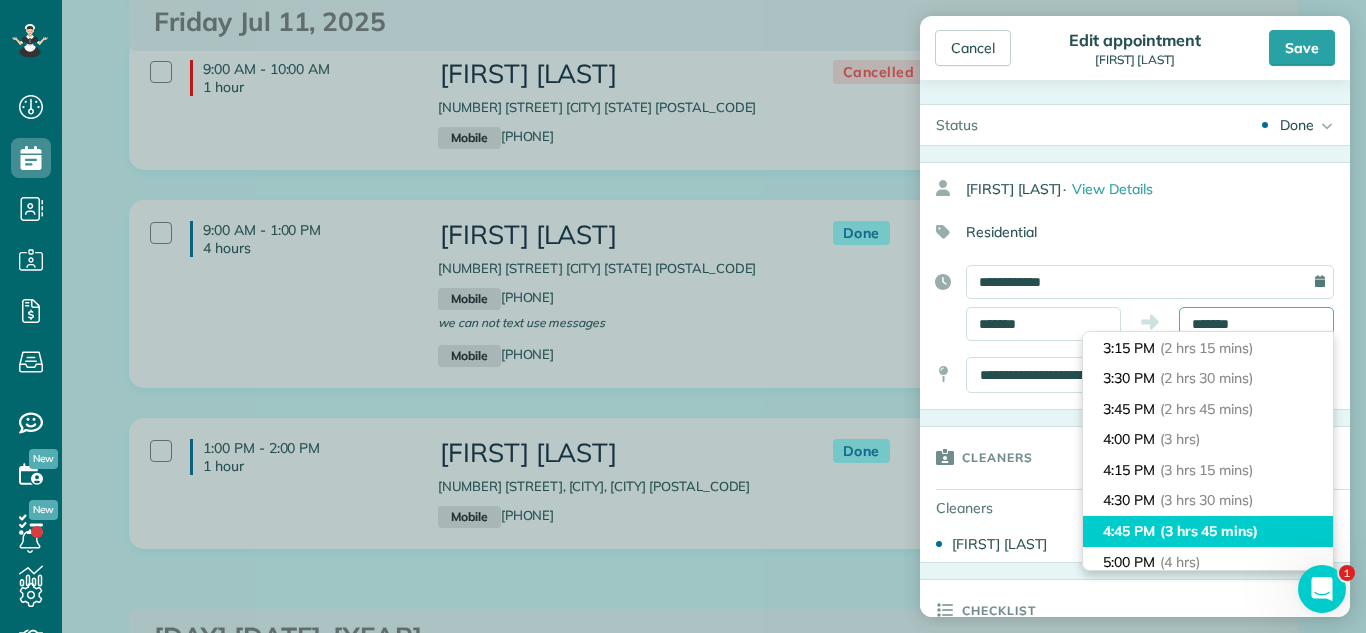 scroll, scrollTop: 289, scrollLeft: 0, axis: vertical 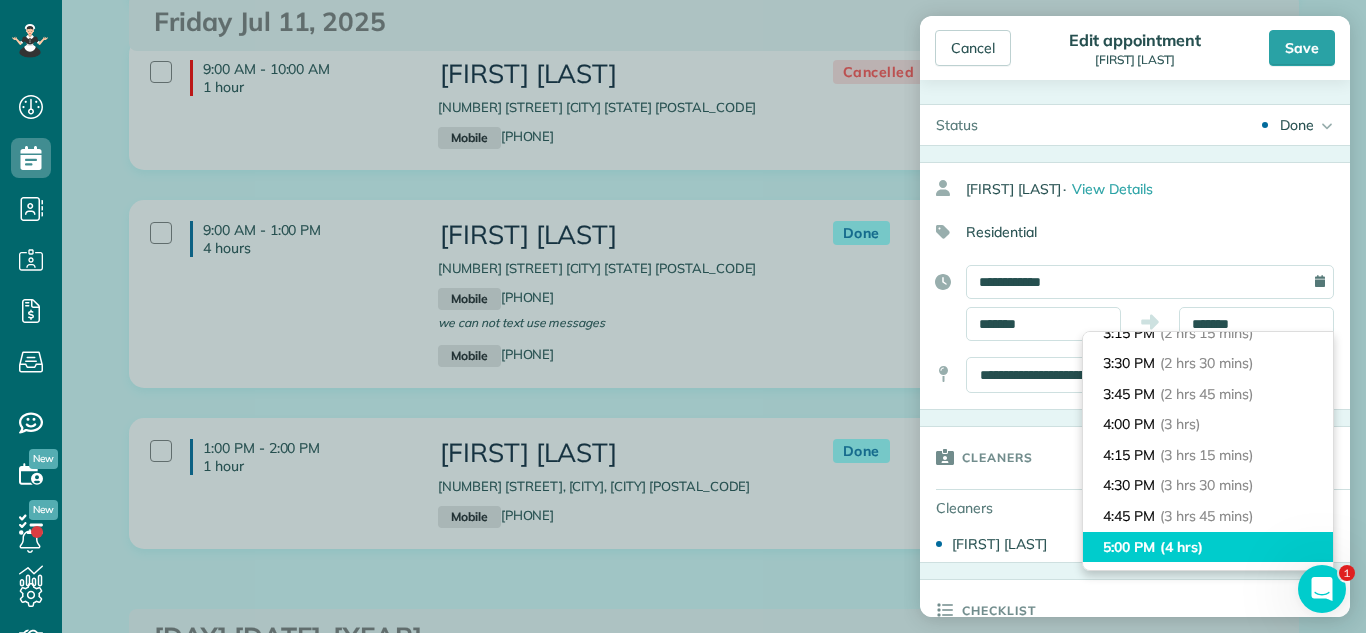 type on "*******" 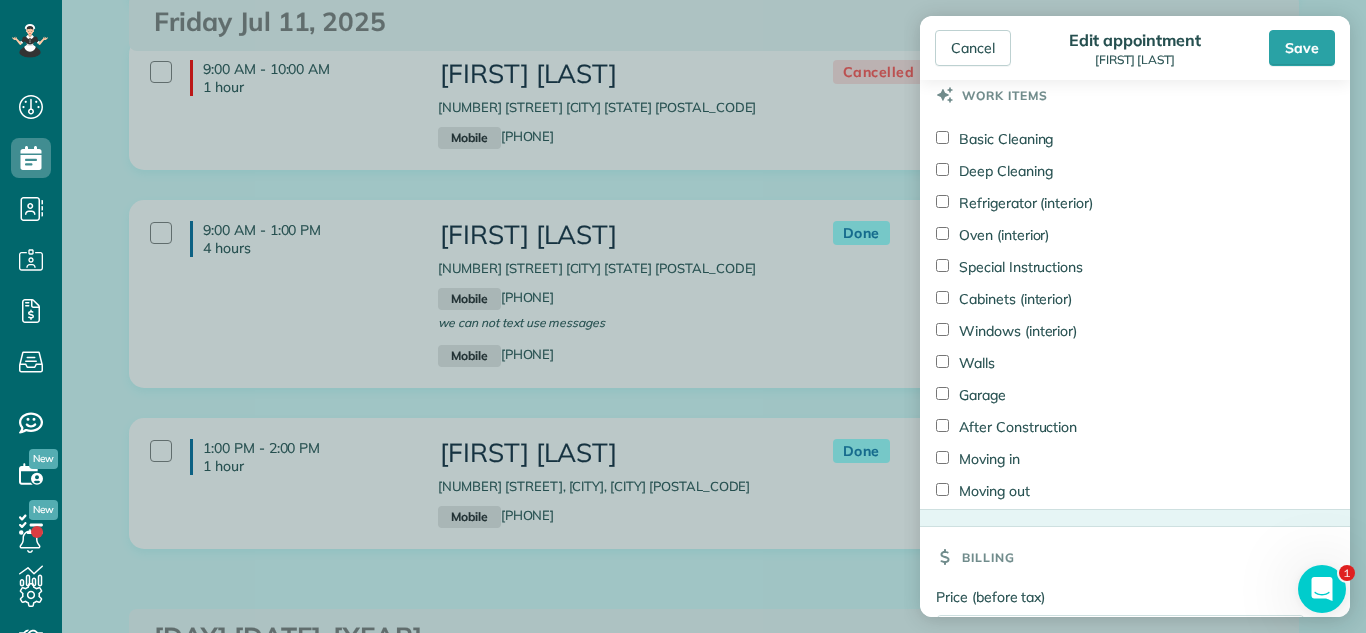 scroll, scrollTop: 1749, scrollLeft: 0, axis: vertical 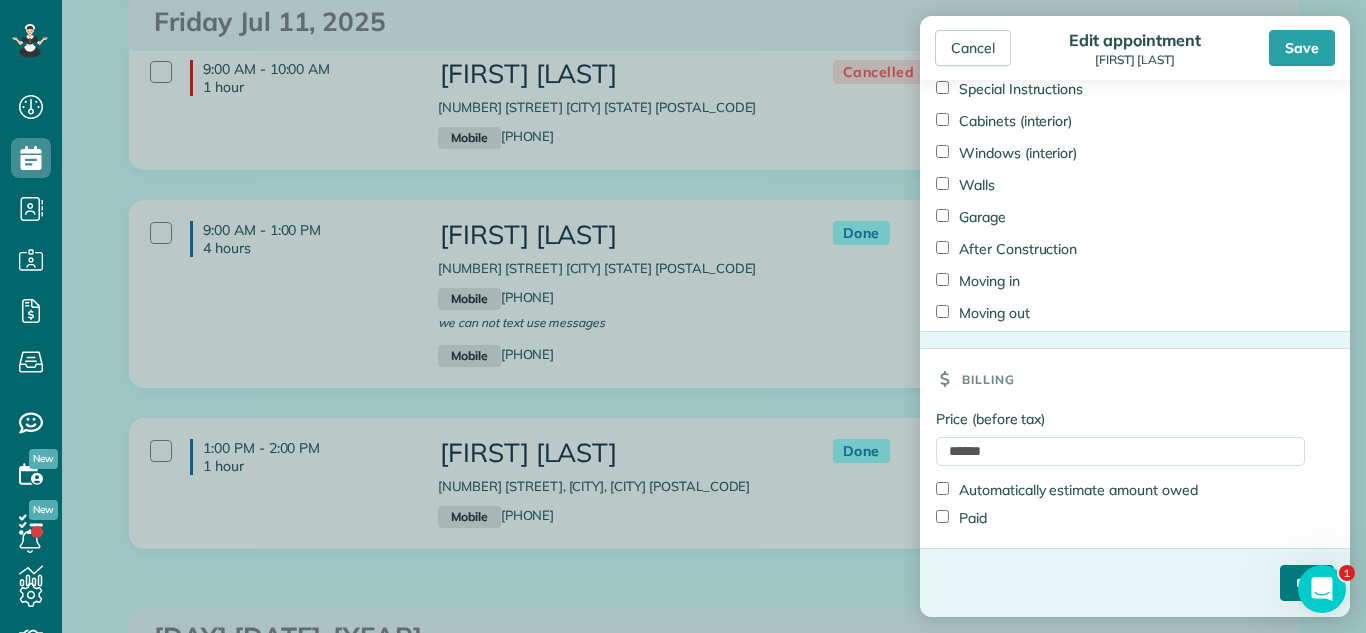 click on "****" at bounding box center (1307, 583) 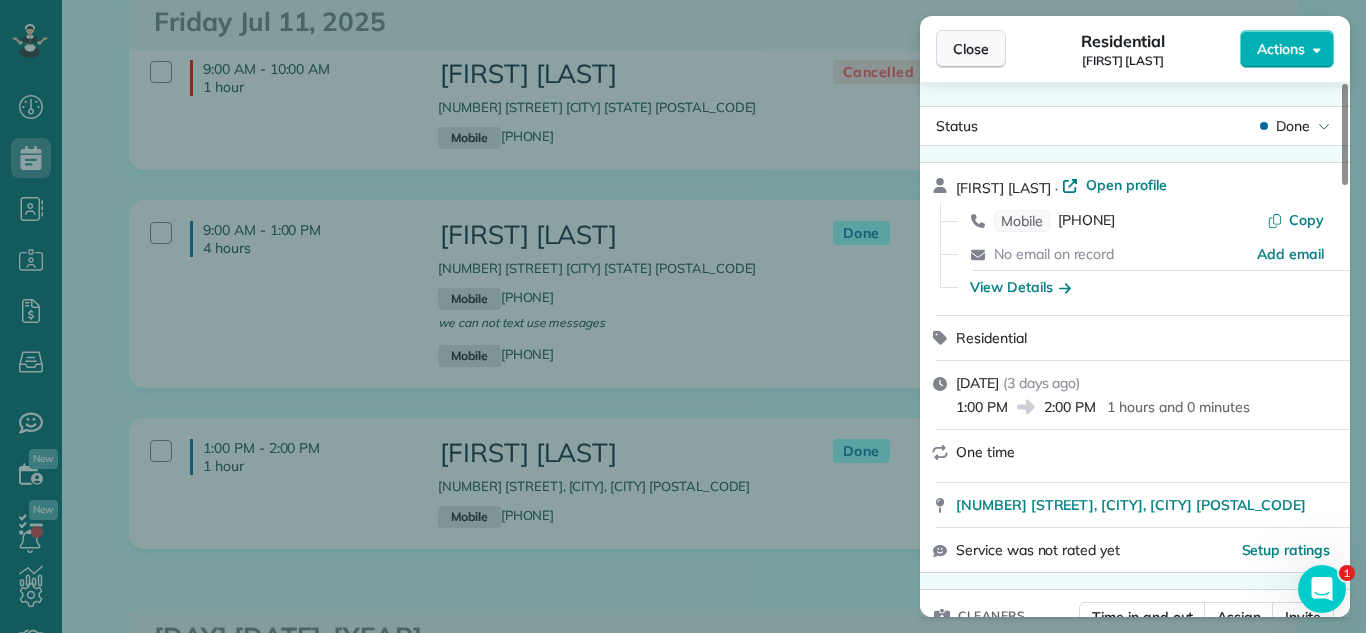 click on "Close" at bounding box center [971, 49] 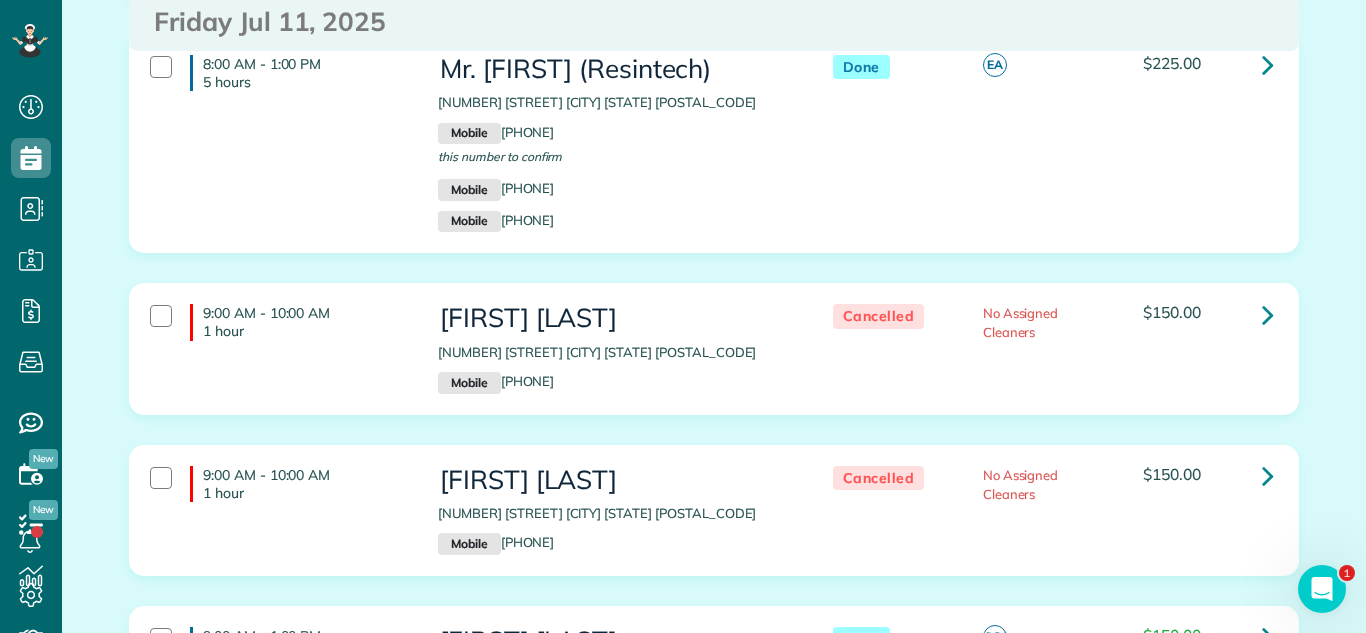 scroll, scrollTop: 0, scrollLeft: 0, axis: both 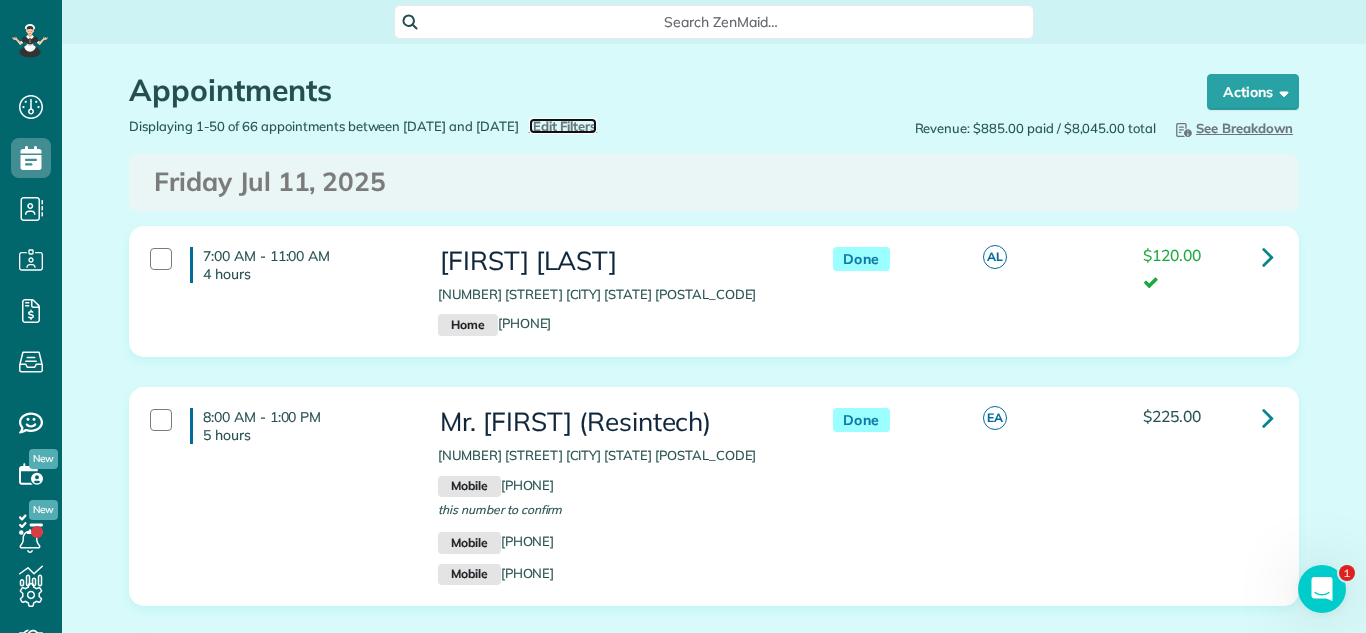 click on "Edit Filters" at bounding box center (565, 126) 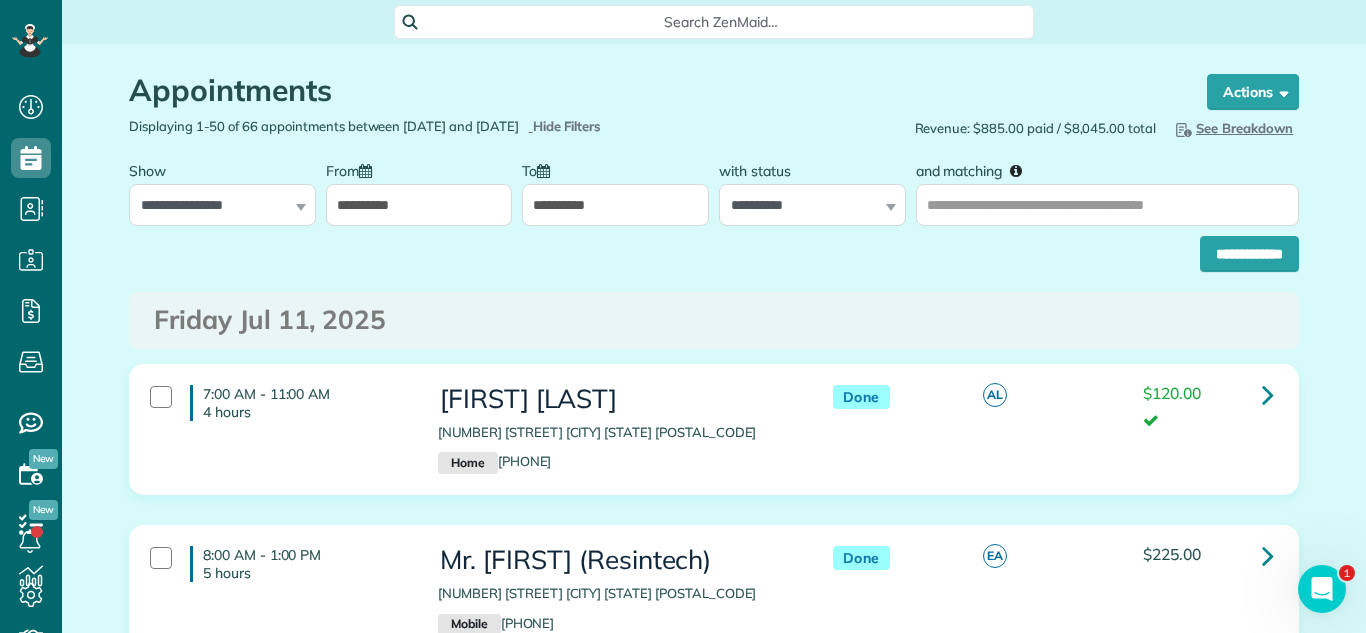 click on "**********" at bounding box center [419, 205] 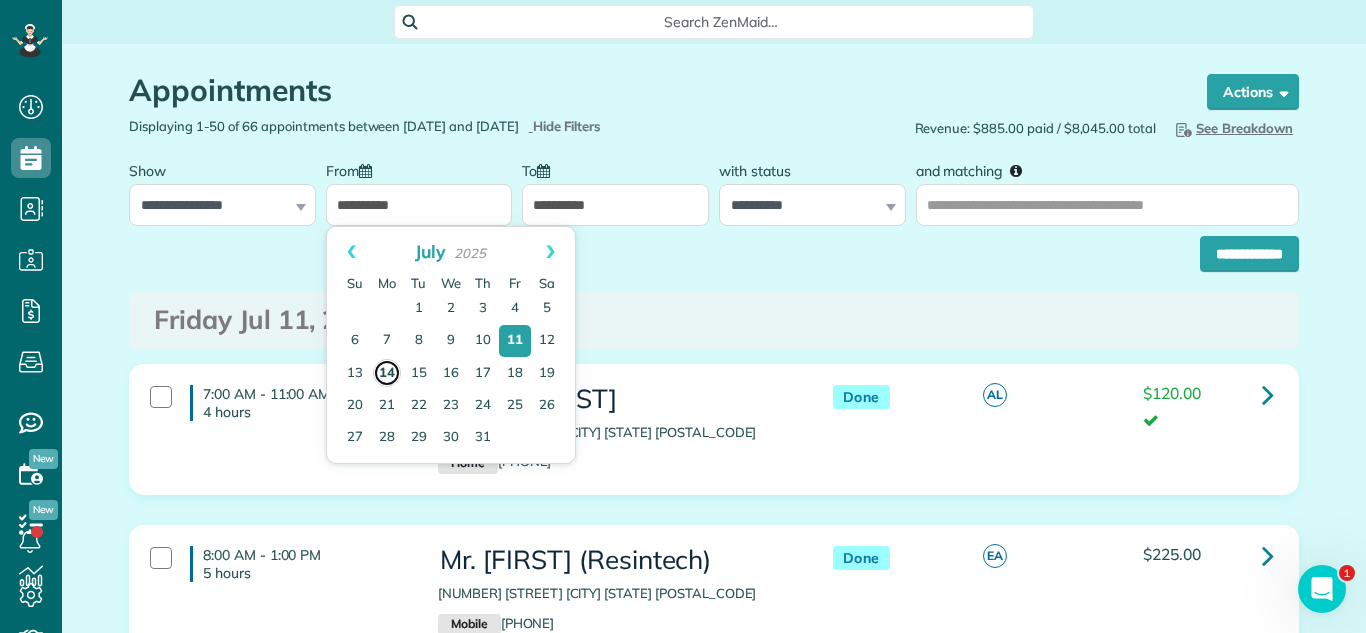 click on "14" at bounding box center (387, 373) 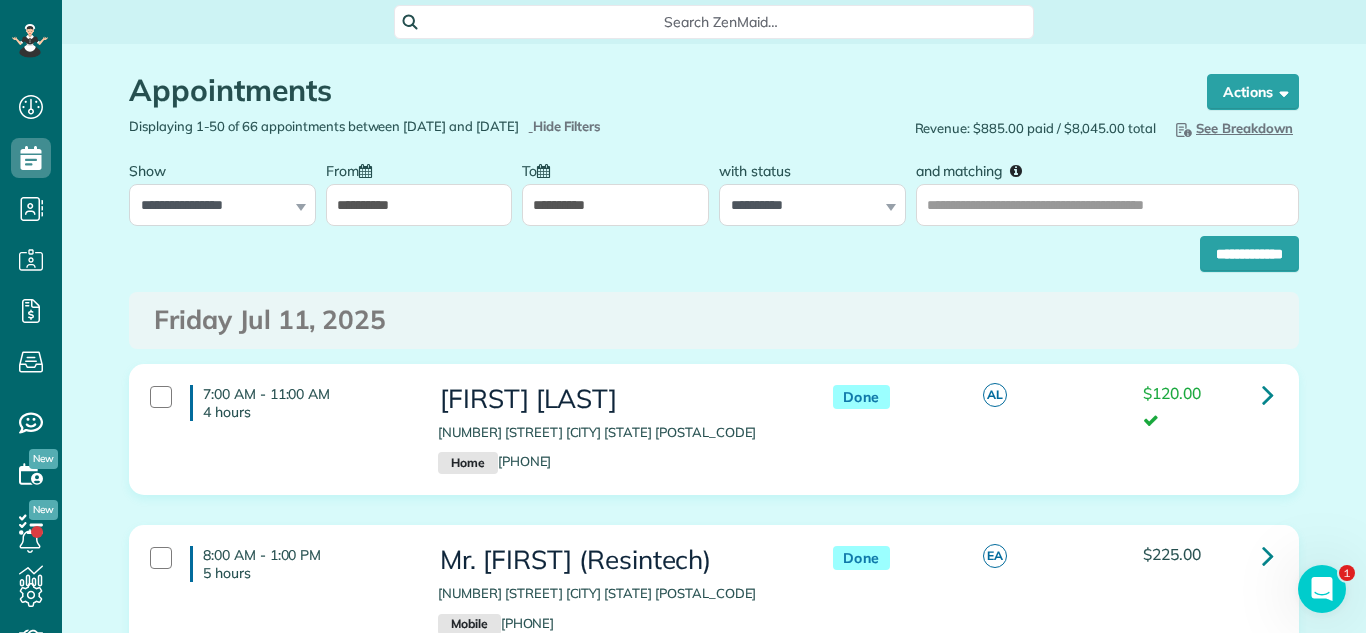 click on "Appointments
the List View [2 min]
Schedule Changes
Actions
Create Appointment
Create Task
Clock In/Out
Send Work Orders
Print Route Sheets
Today's Emails/Texts
Export data (Owner Only)..
Bulk Actions
Set status to: Active
Set status to: Conformed" at bounding box center (714, 5000) 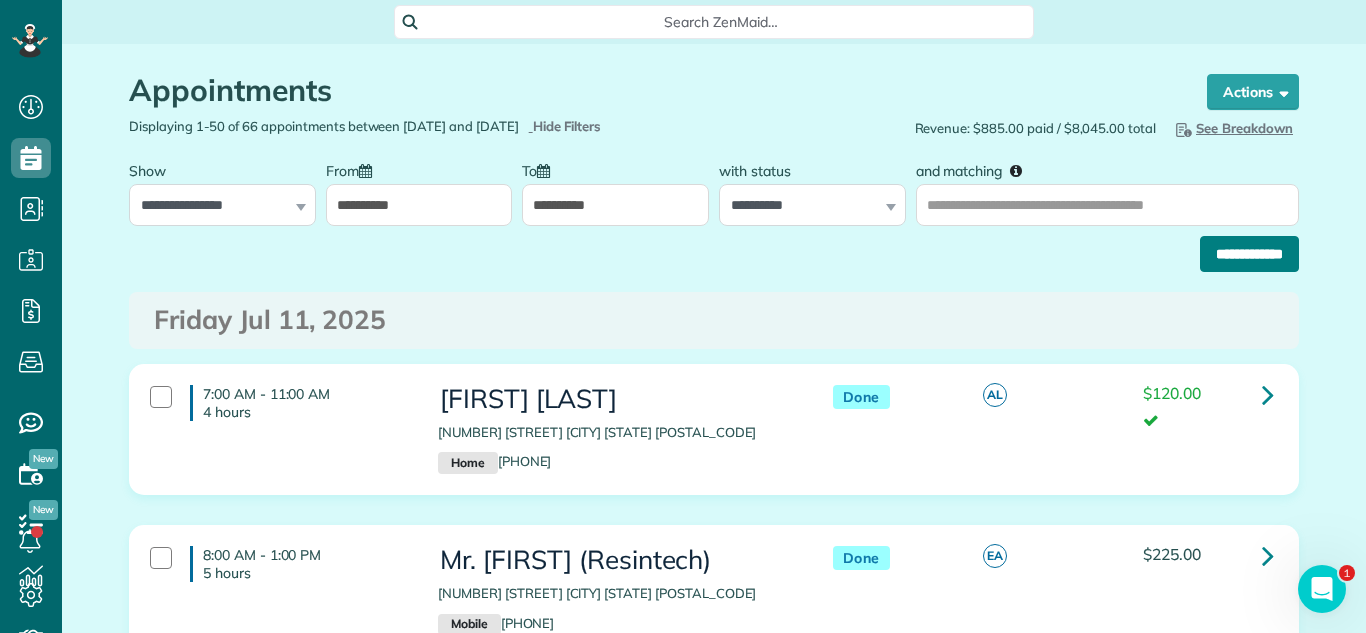 click on "**********" at bounding box center (1249, 254) 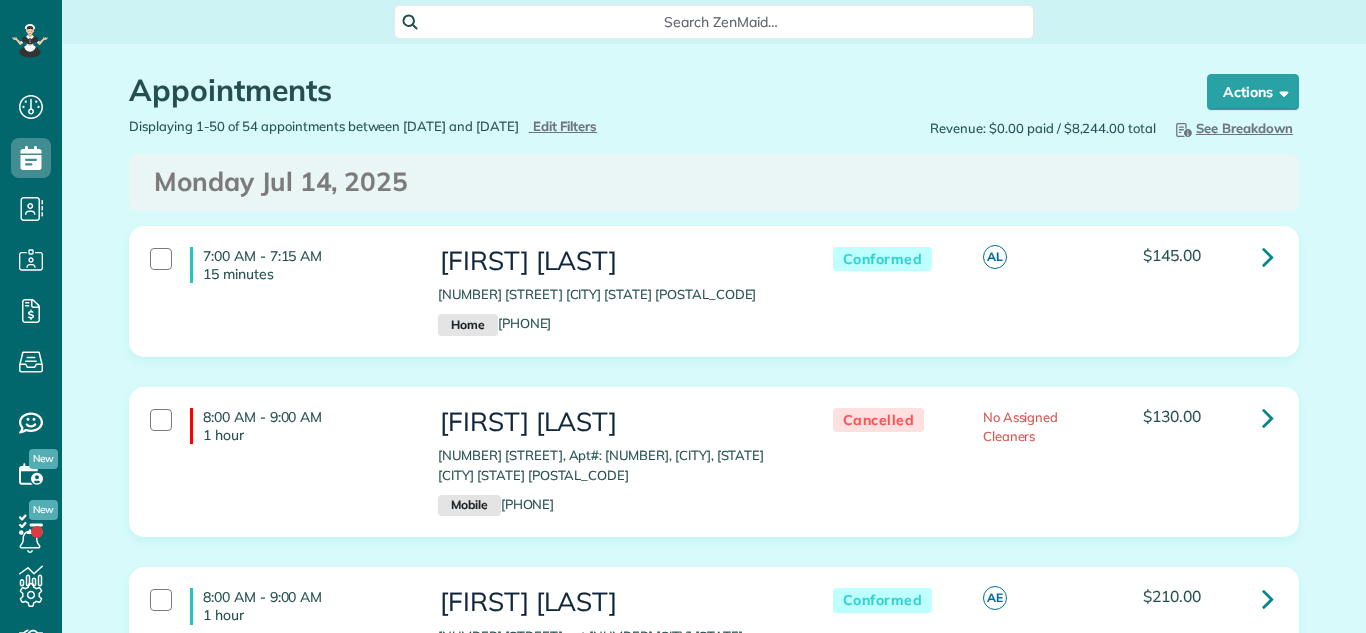 scroll, scrollTop: 0, scrollLeft: 0, axis: both 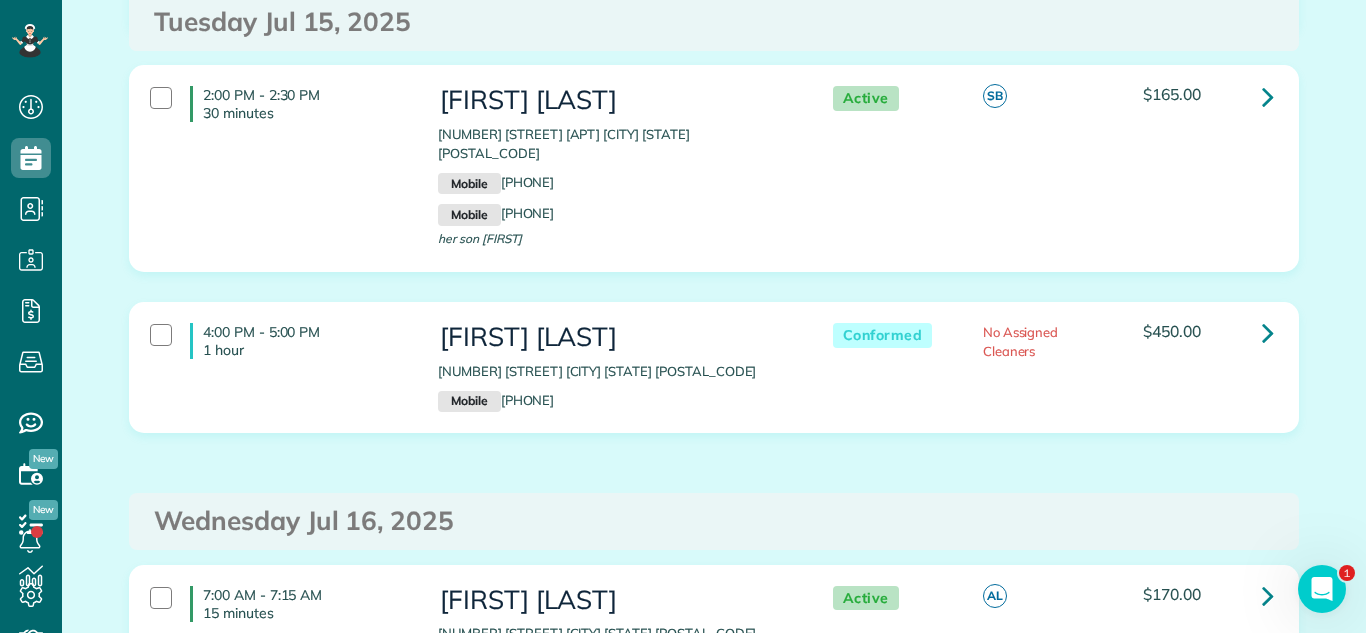 click on "2:00 PM -  2:30 PM
30 minutes
Katherine Wells
415 West Howard Street apt 608 Evanston IL 60202
Mobile
(708) 205-7062
Mobile
(708) 717-7575
her son  Cliff
Active
SB" at bounding box center (714, 183) 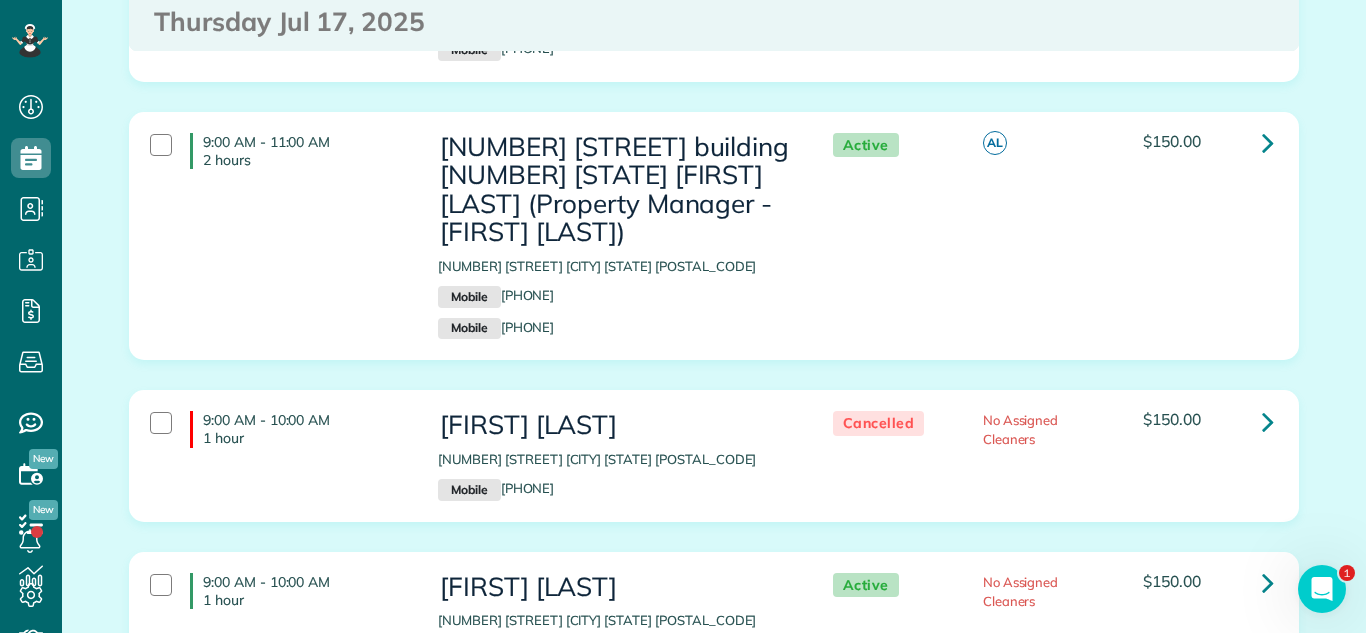 scroll, scrollTop: 4042, scrollLeft: 0, axis: vertical 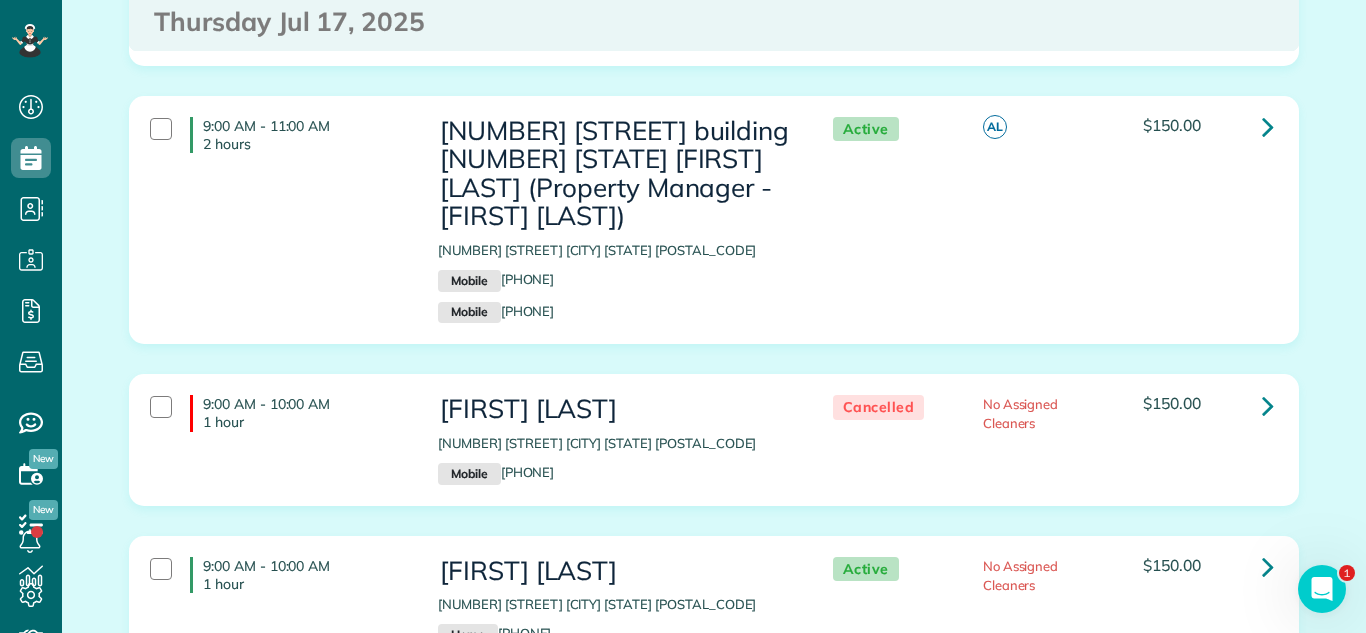 click on "Appointments
the List View [2 min]
Schedule Changes
Actions
Create Appointment
Create Task
Clock In/Out
Send Work Orders
Print Route Sheets
Today's Emails/Texts
Export data (Owner Only)..
Bulk Actions
Set status to: Active
Set status to: Conformed" at bounding box center [714, 861] 